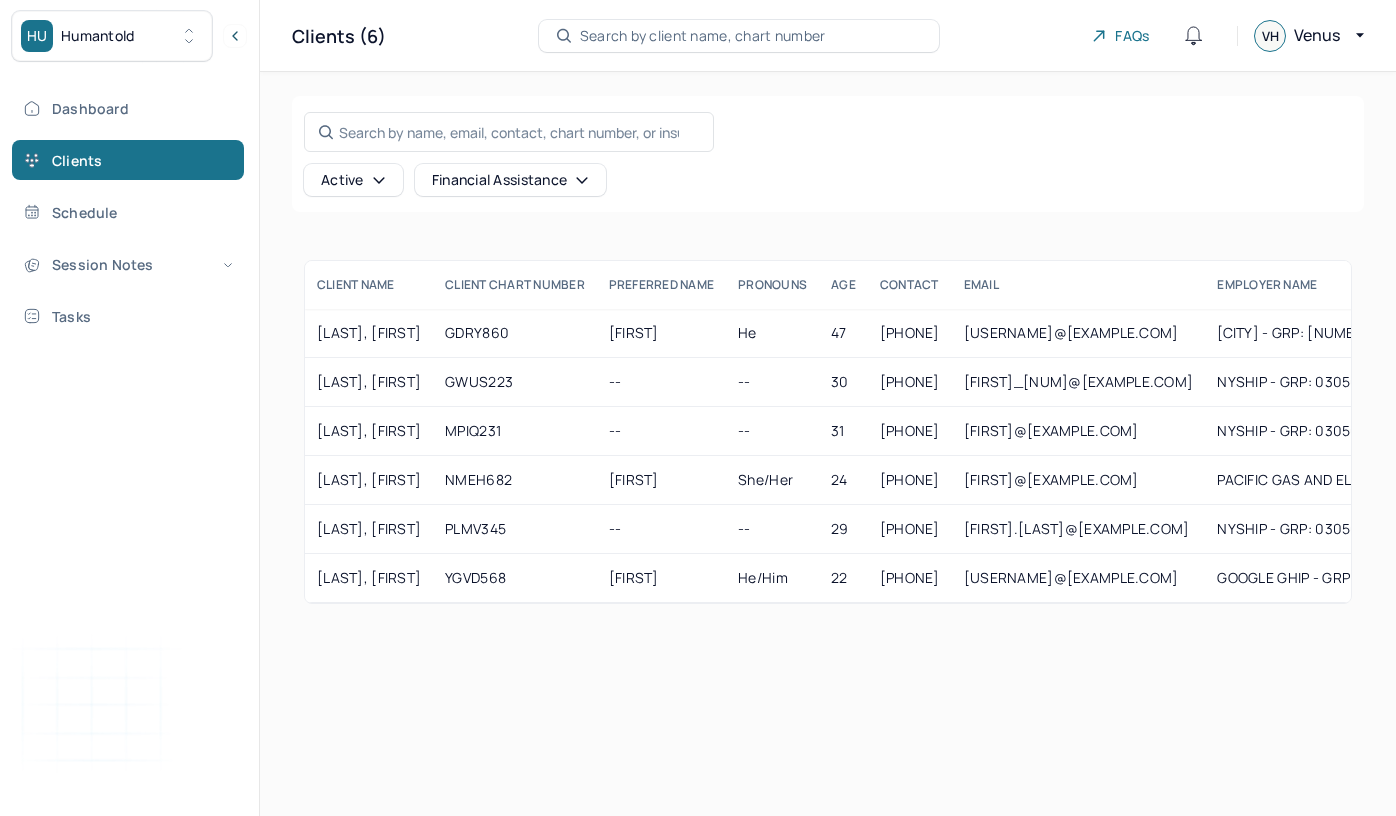 scroll, scrollTop: 0, scrollLeft: 0, axis: both 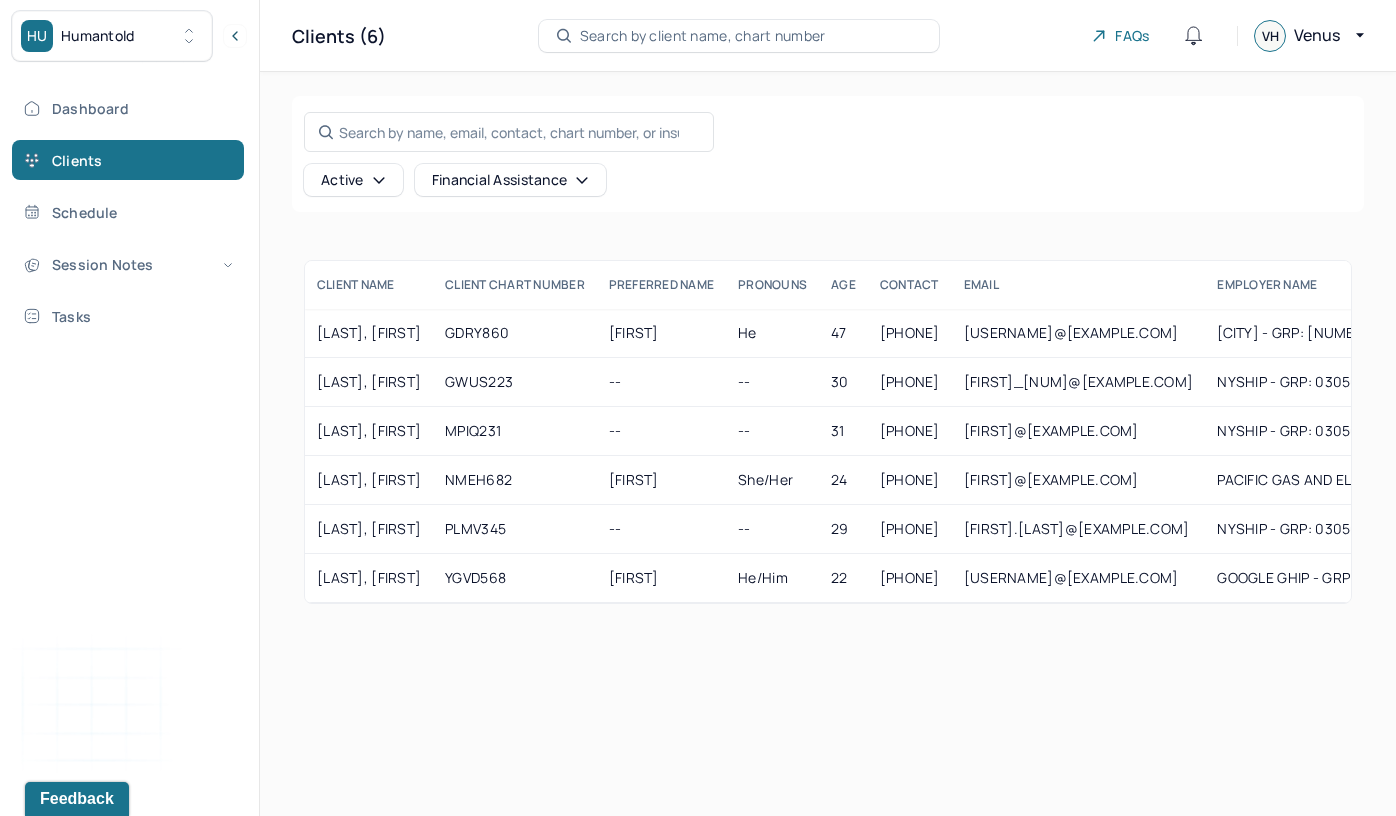 click on "HU Humantold" at bounding box center (112, 36) 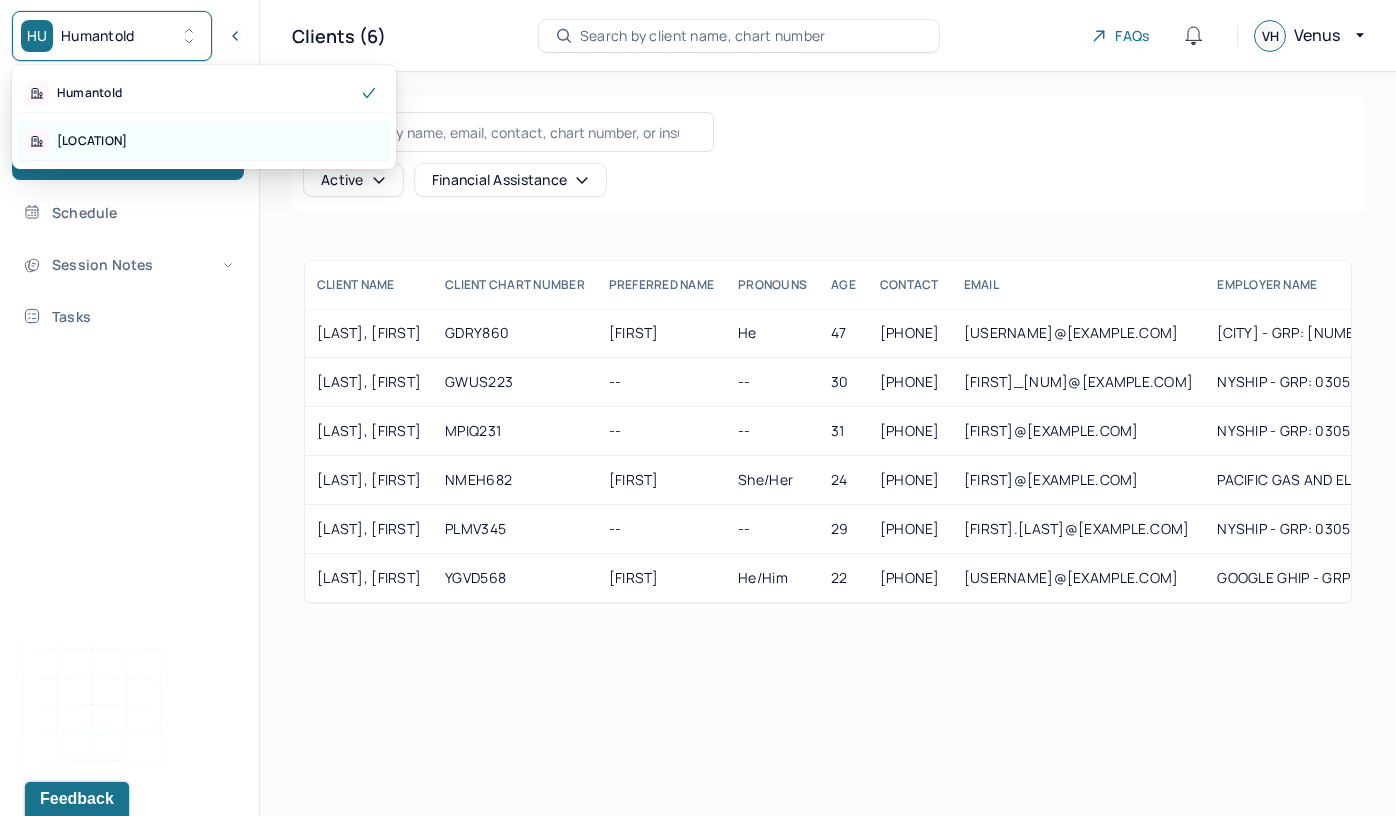click on "[CITY]" at bounding box center (204, 141) 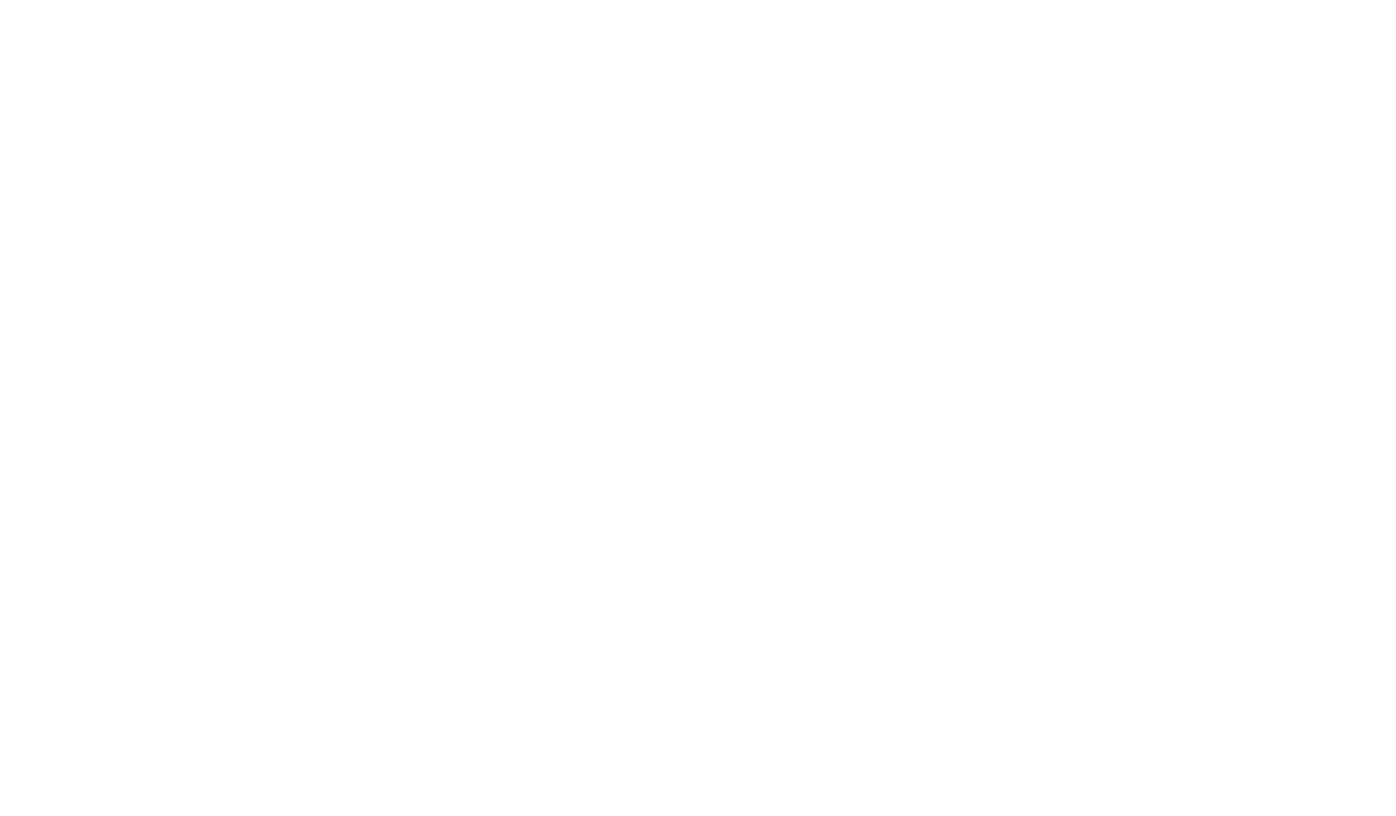 scroll, scrollTop: 0, scrollLeft: 0, axis: both 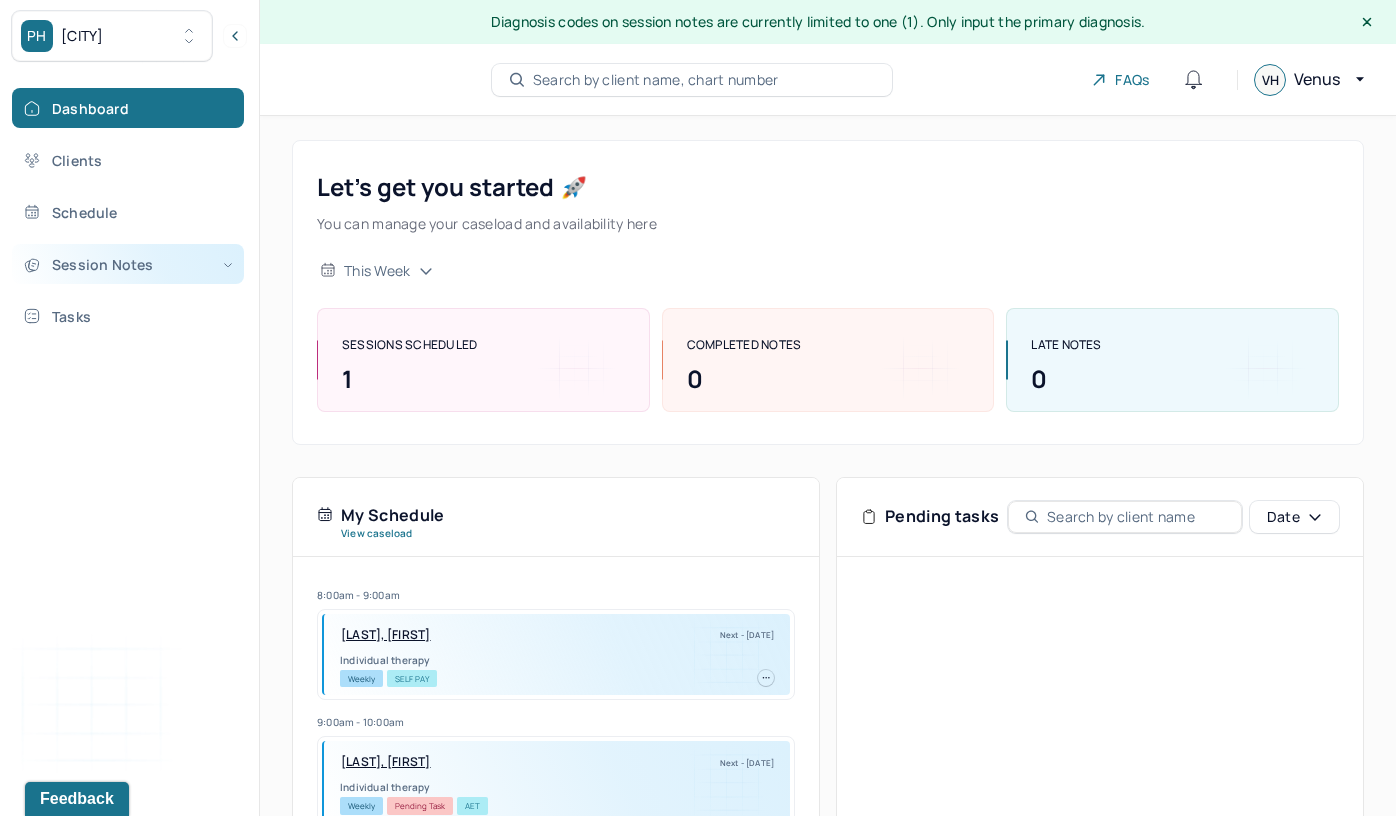 click on "Session Notes" at bounding box center [128, 264] 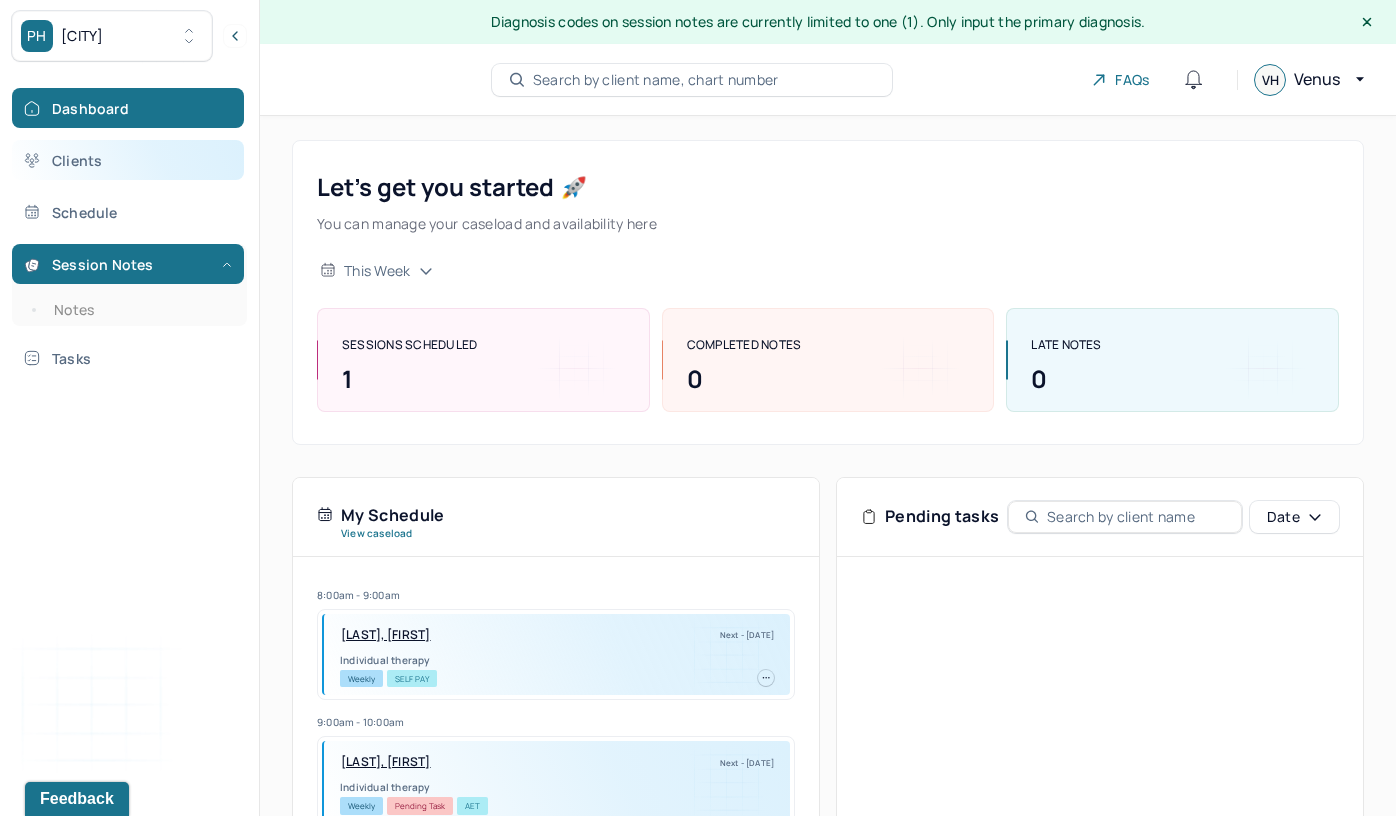 click on "Clients" at bounding box center [128, 160] 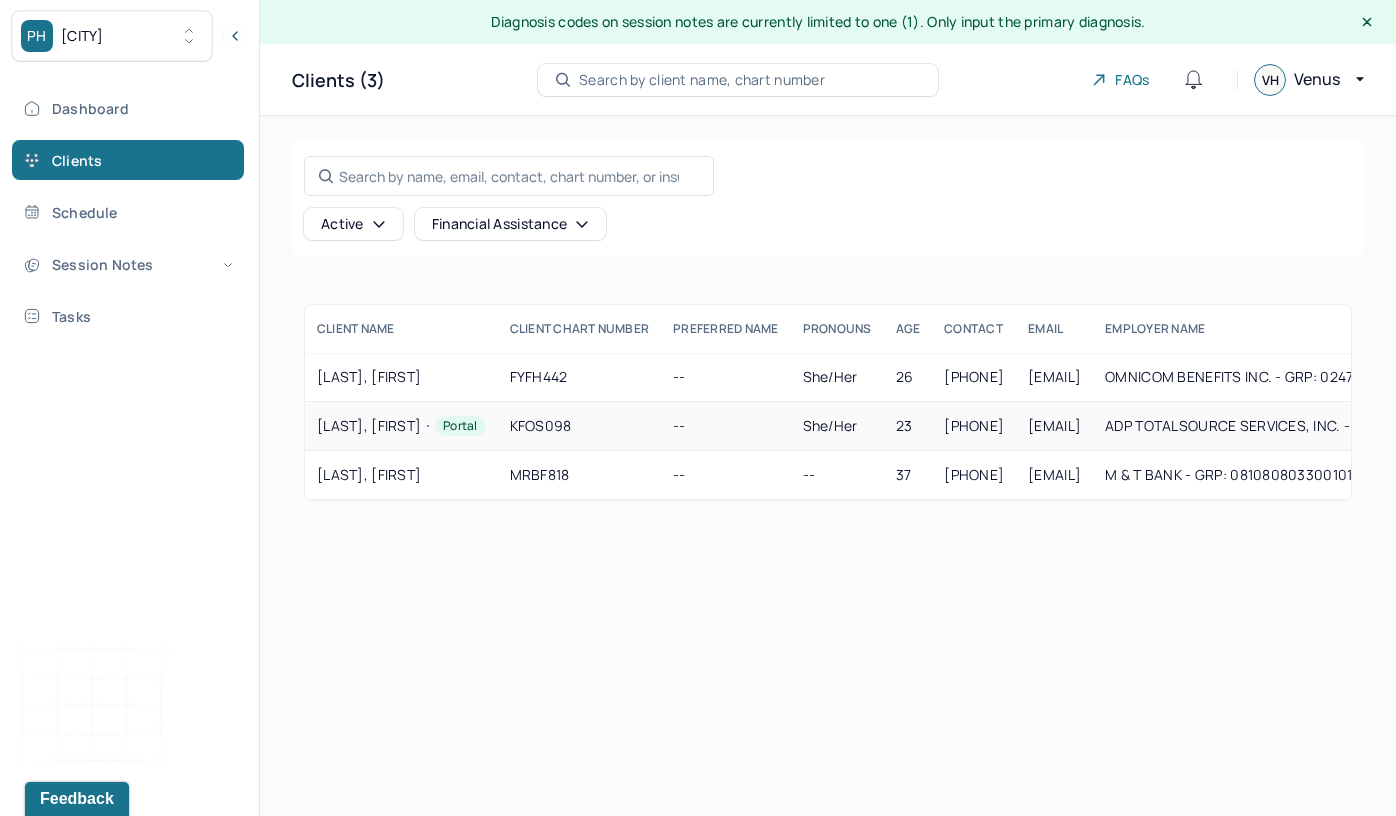 click on "[LAST], [FIRST] Portal" at bounding box center (401, 426) 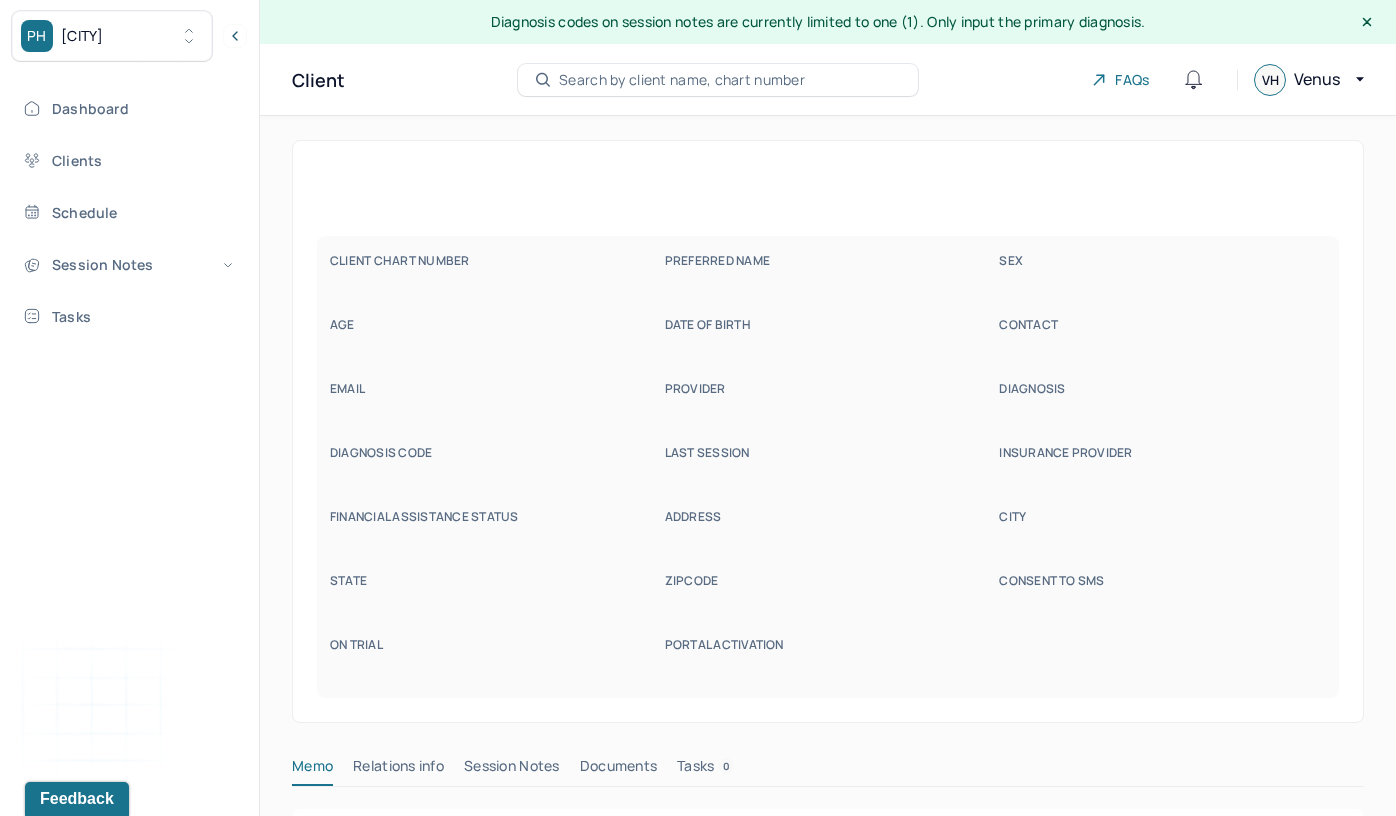 click on "CLIENT CHART NUMBER PREFERRED NAME SEX AGE DATE OF BIRTH  CONTACT EMAIL PROVIDER DIAGNOSIS DIAGNOSIS CODE LAST SESSION insurance provider FINANCIAL ASSISTANCE STATUS Address City State Zipcode Consent to Sms On Trial Portal Activation" at bounding box center (828, 467) 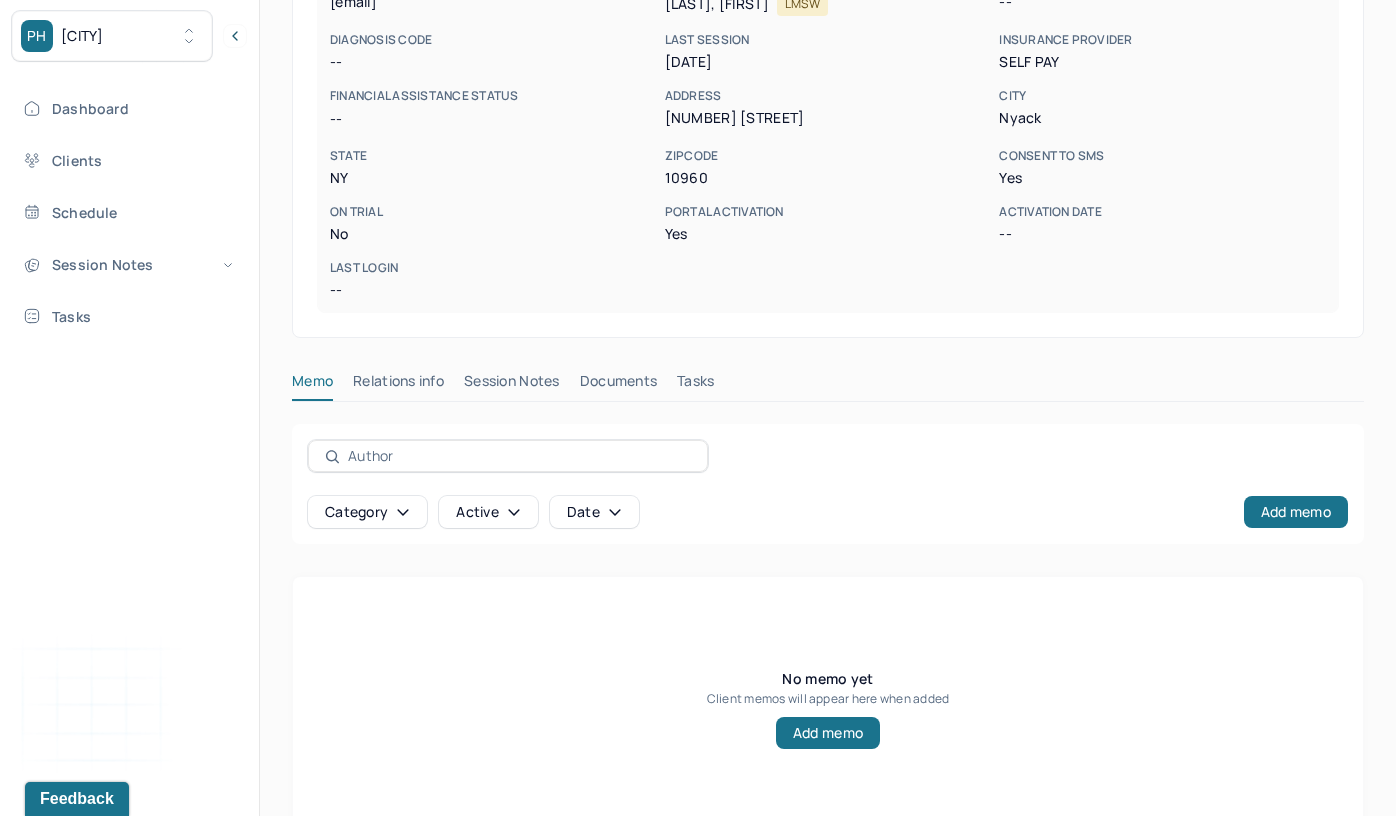 scroll, scrollTop: 408, scrollLeft: 0, axis: vertical 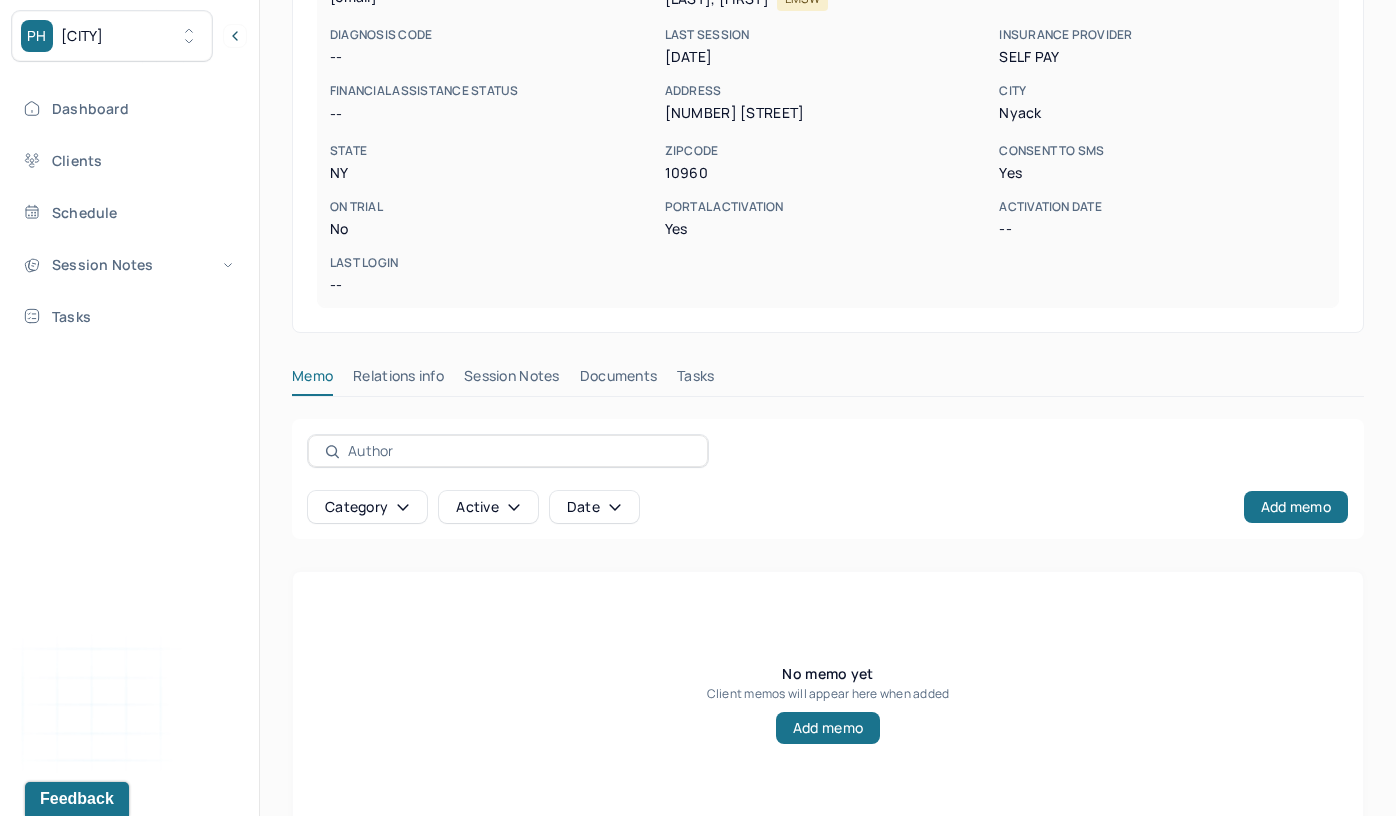 click on "Session Notes" at bounding box center [512, 380] 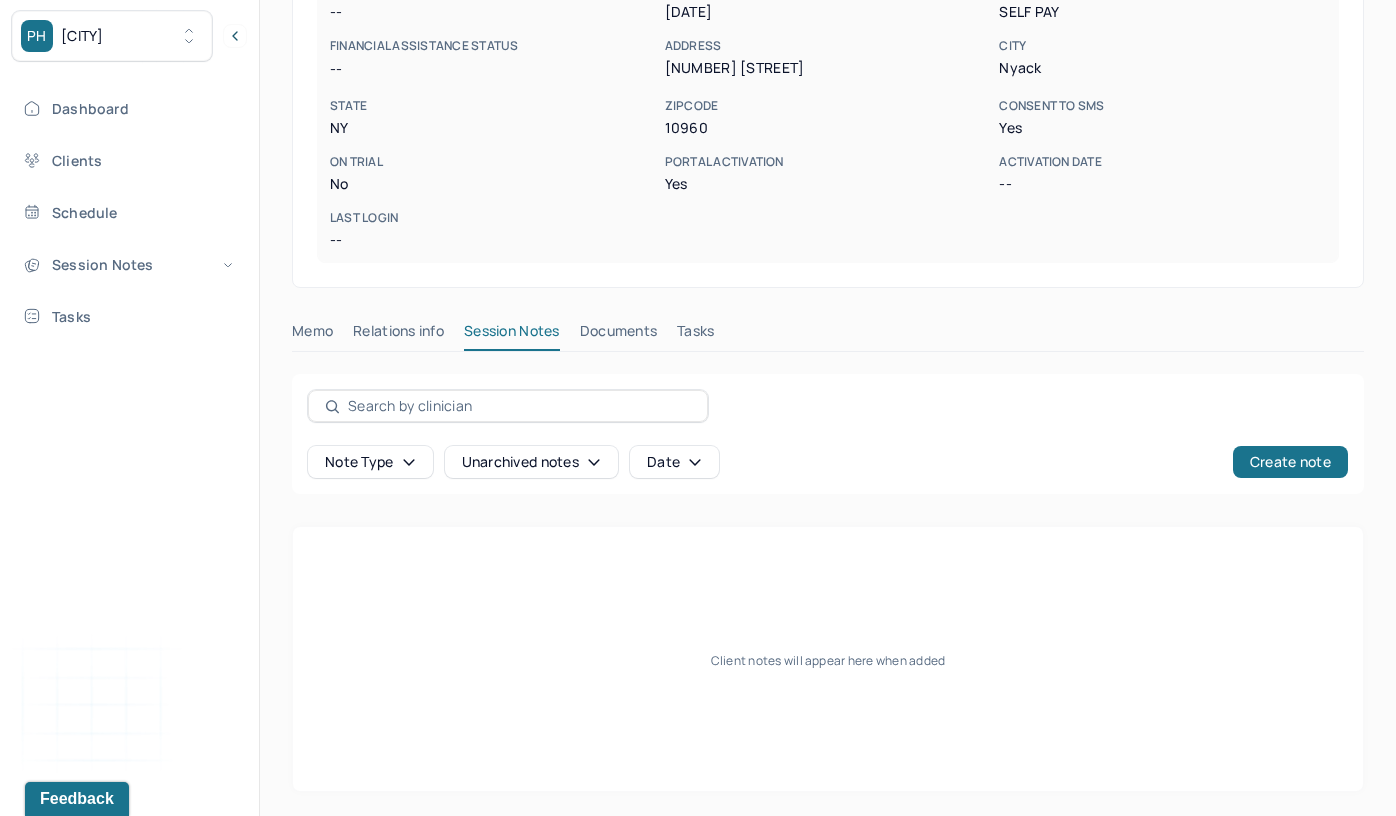 click on "Relations info" at bounding box center (398, 335) 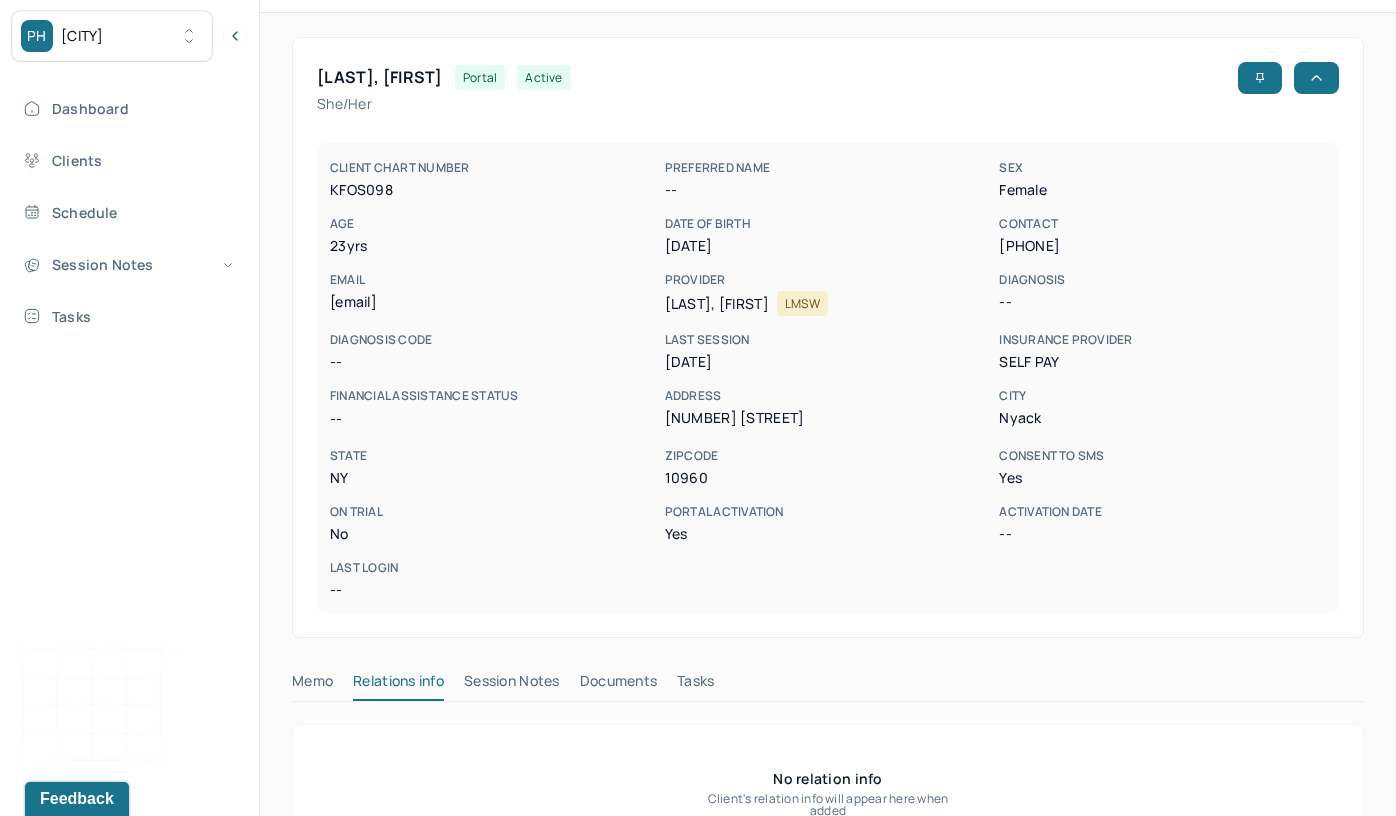scroll, scrollTop: 96, scrollLeft: 0, axis: vertical 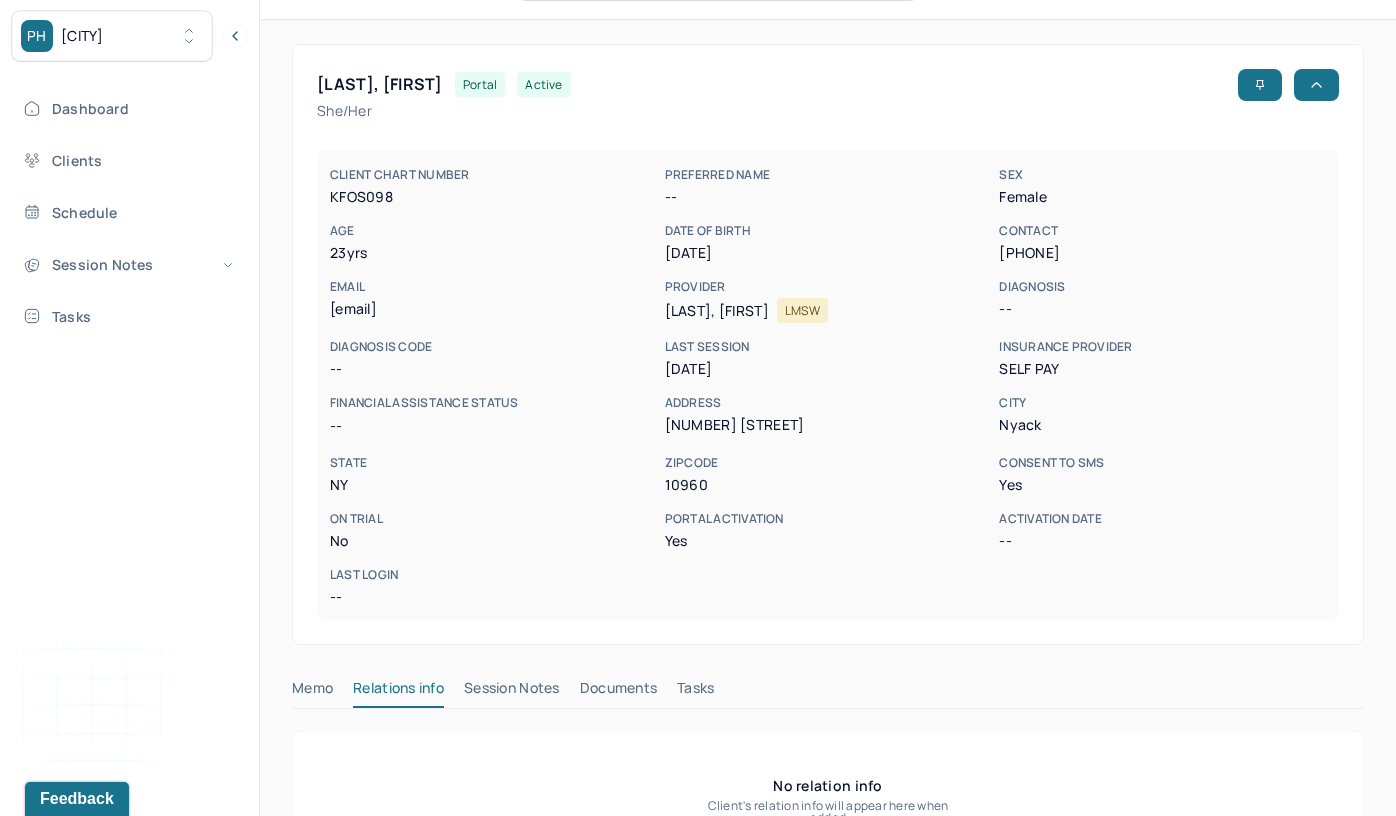 click on "Documents" at bounding box center (619, 692) 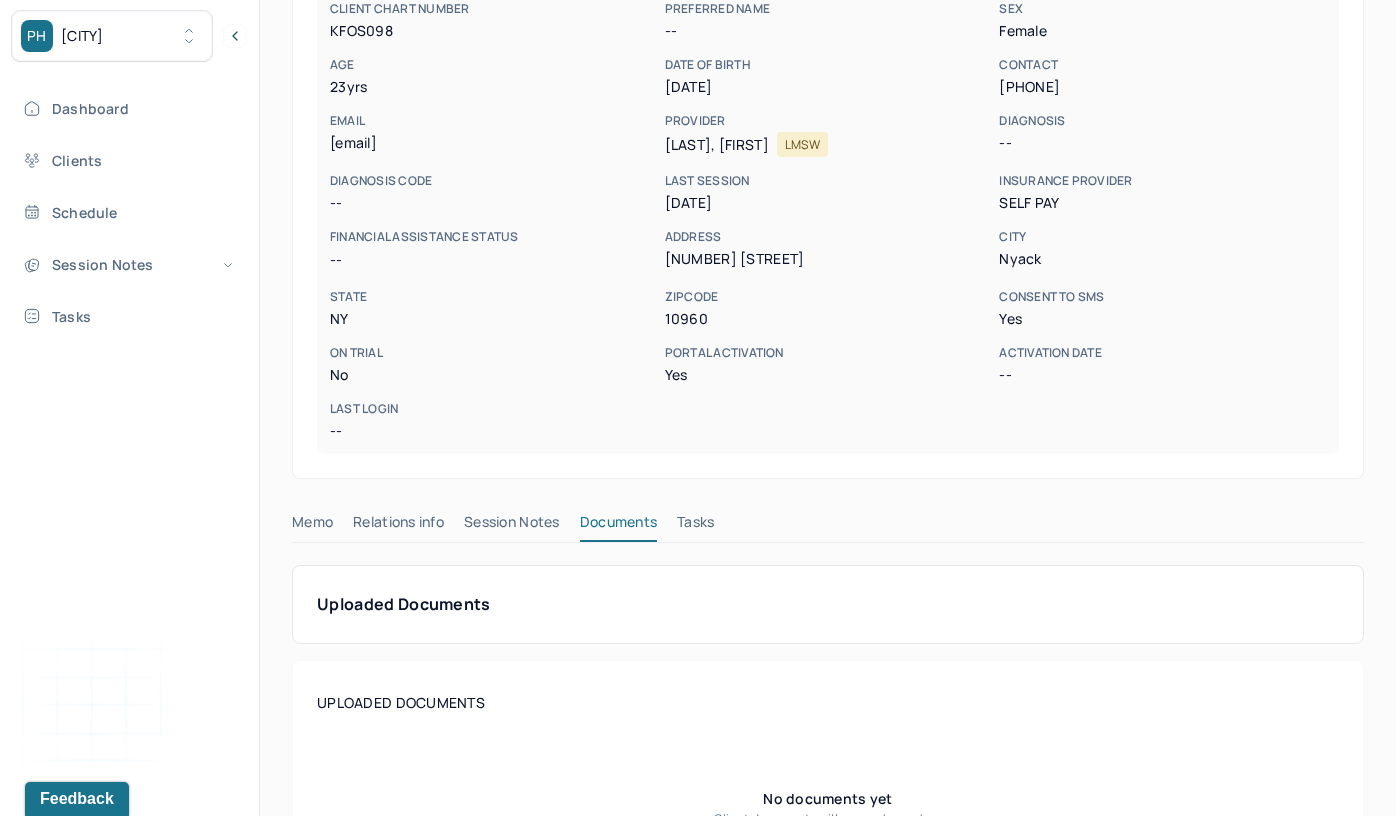 scroll, scrollTop: 264, scrollLeft: 0, axis: vertical 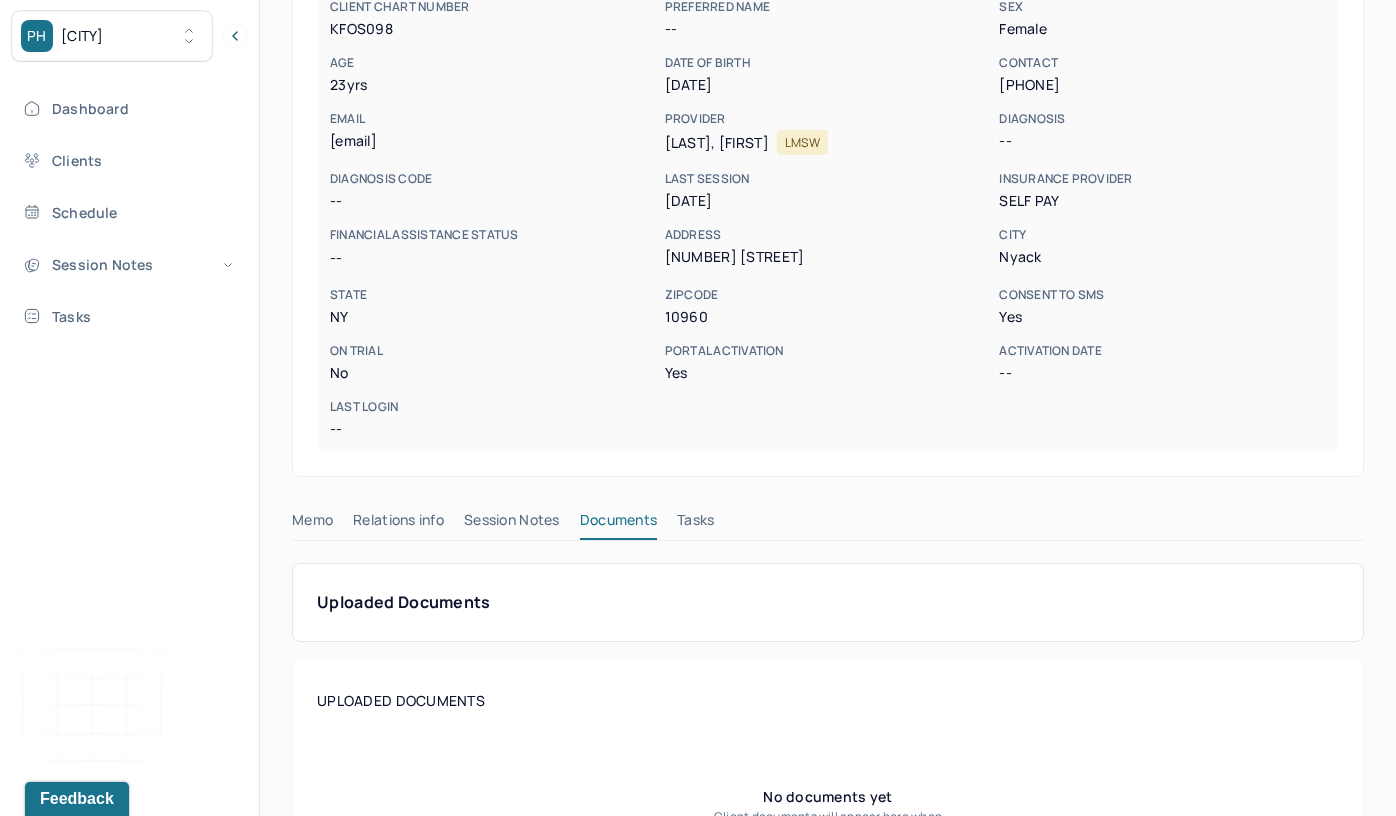 click on "Memo" at bounding box center [312, 524] 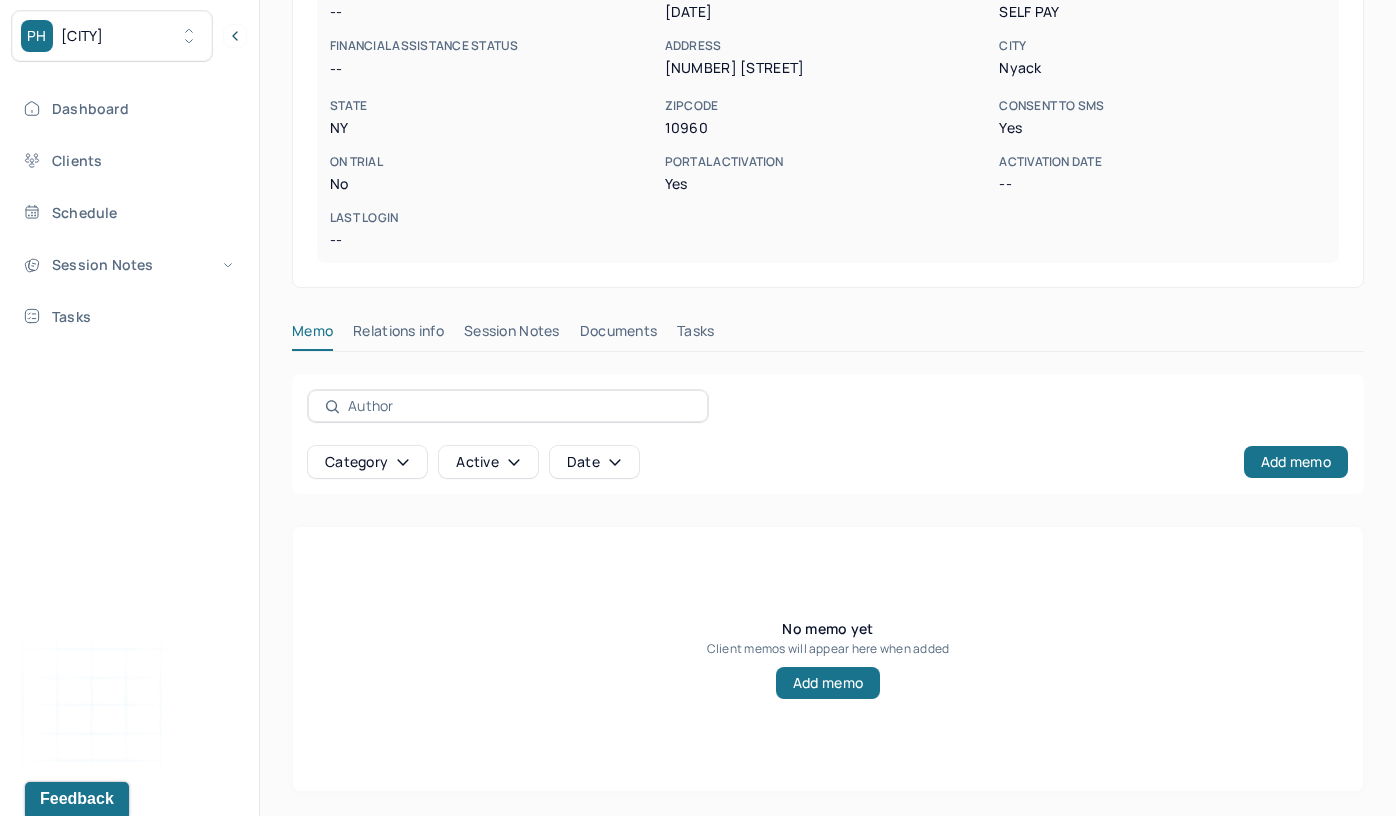 scroll, scrollTop: 189, scrollLeft: 0, axis: vertical 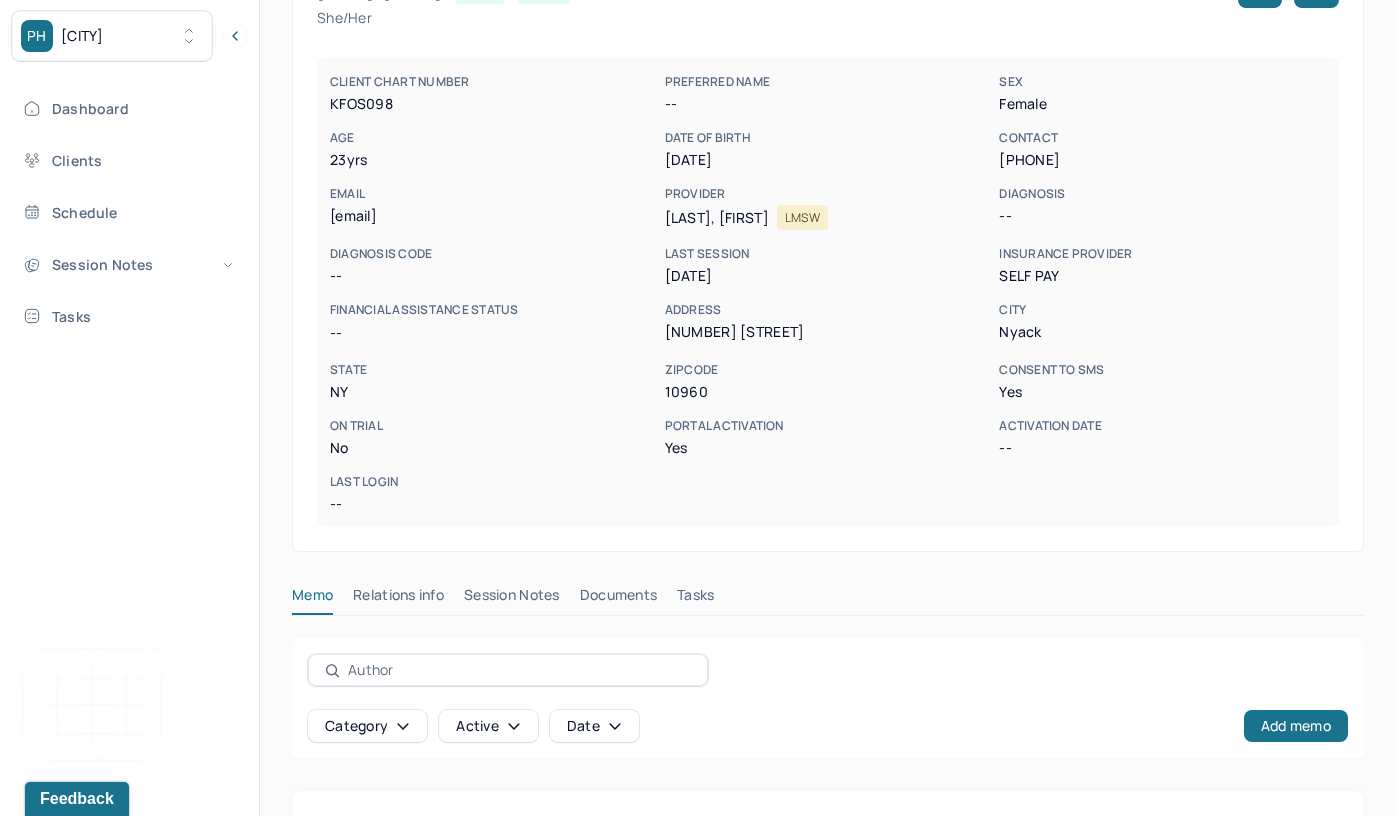 click on "--" at bounding box center (493, 504) 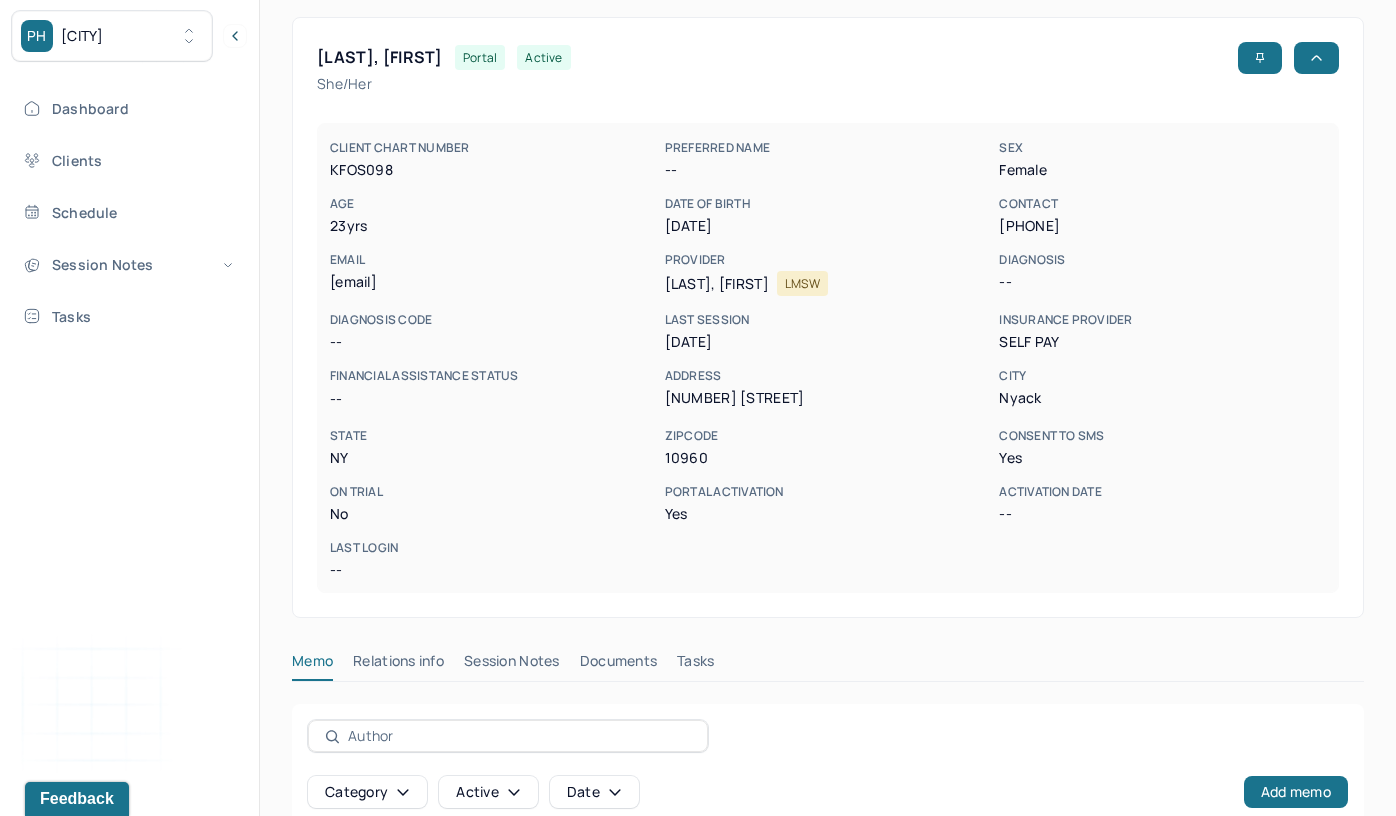 scroll, scrollTop: 119, scrollLeft: 0, axis: vertical 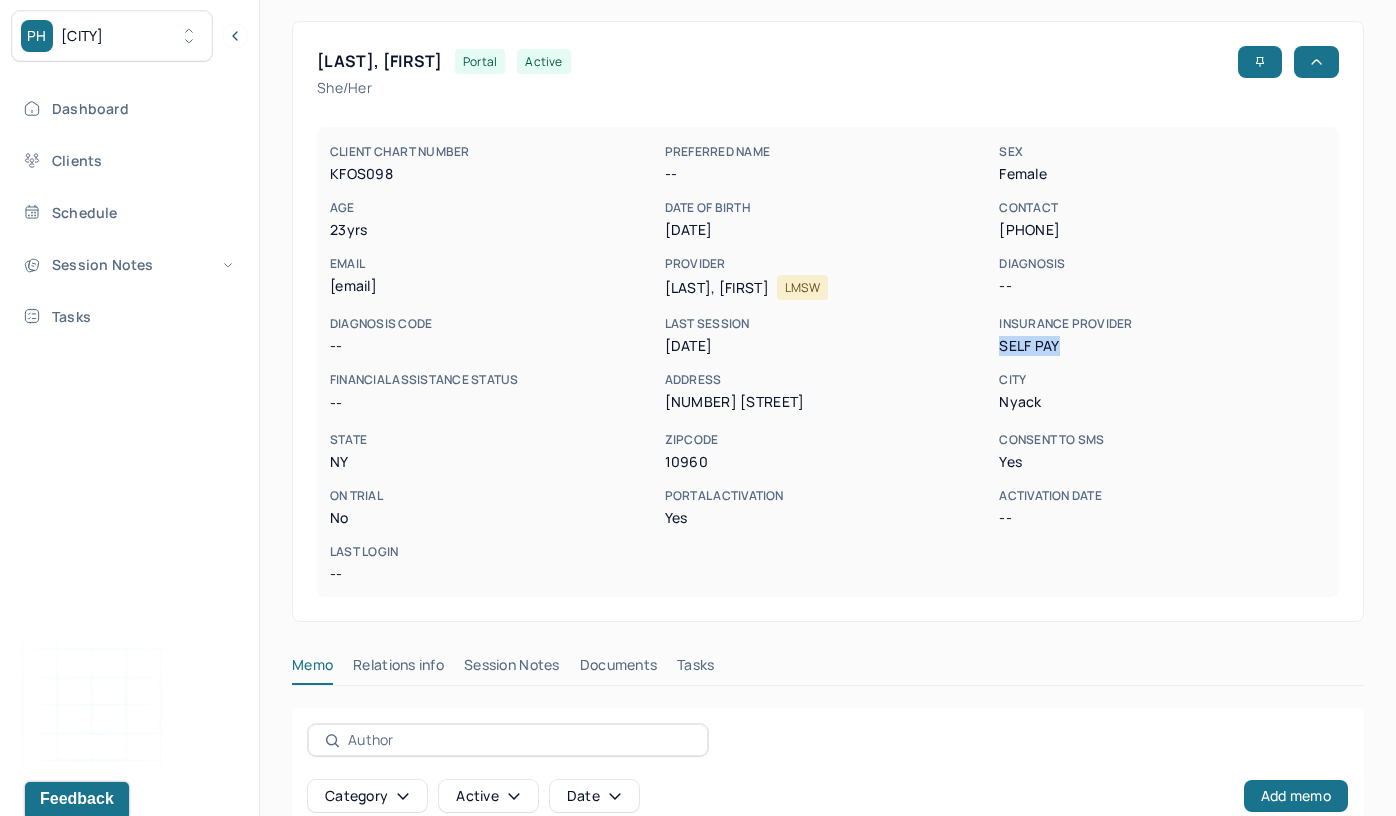drag, startPoint x: 1002, startPoint y: 347, endPoint x: 1074, endPoint y: 347, distance: 72 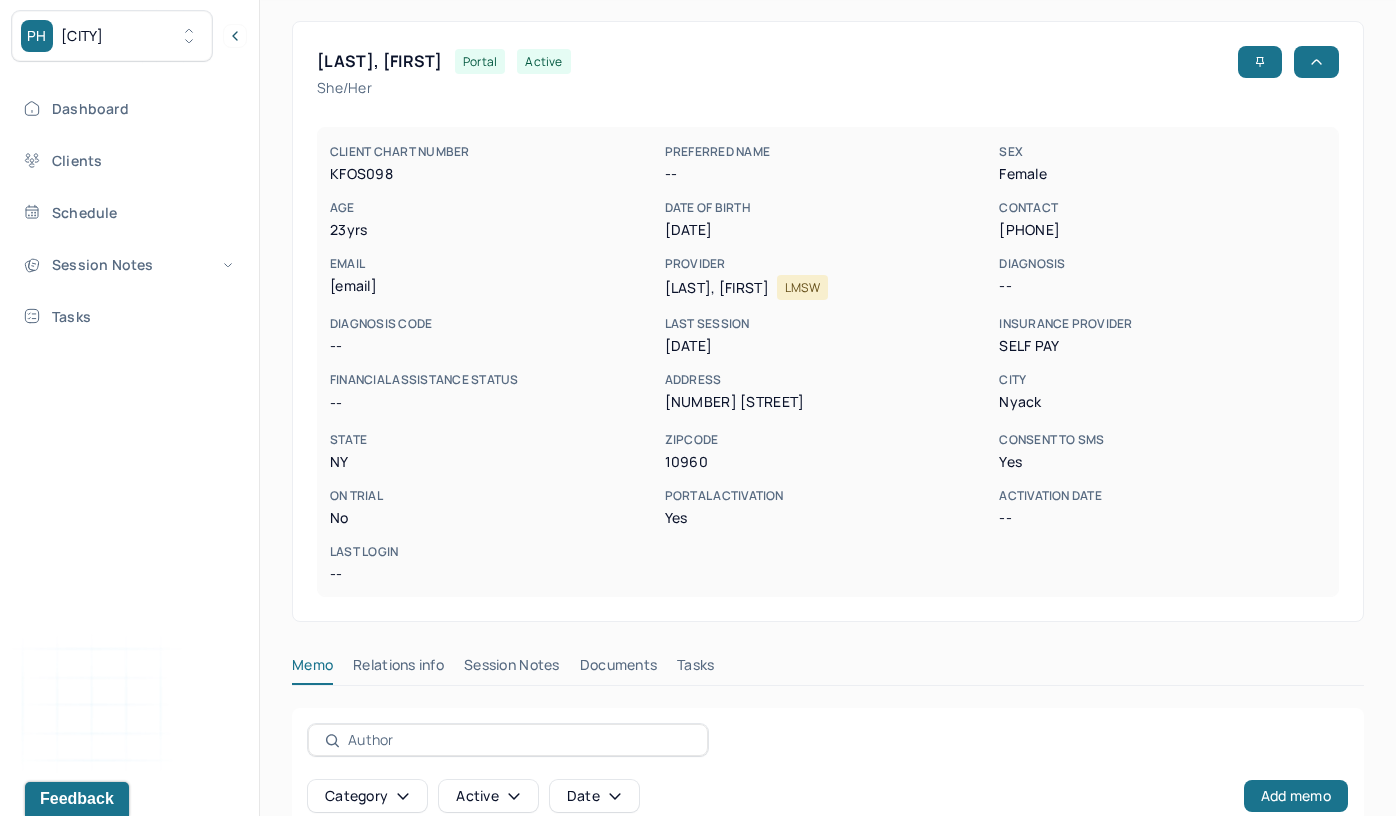 click on "[NUMBER] [STREET]" at bounding box center [828, 402] 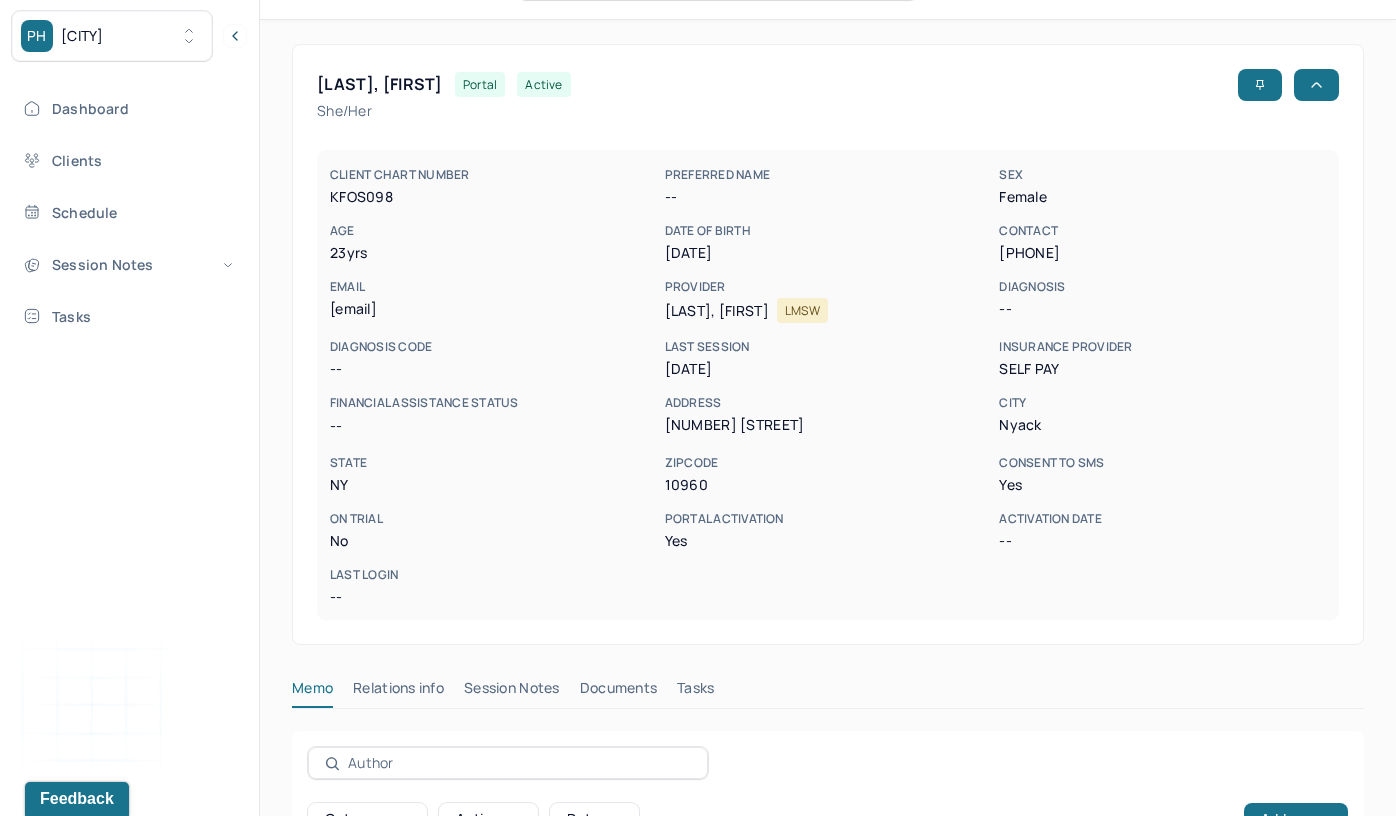 scroll, scrollTop: 453, scrollLeft: 0, axis: vertical 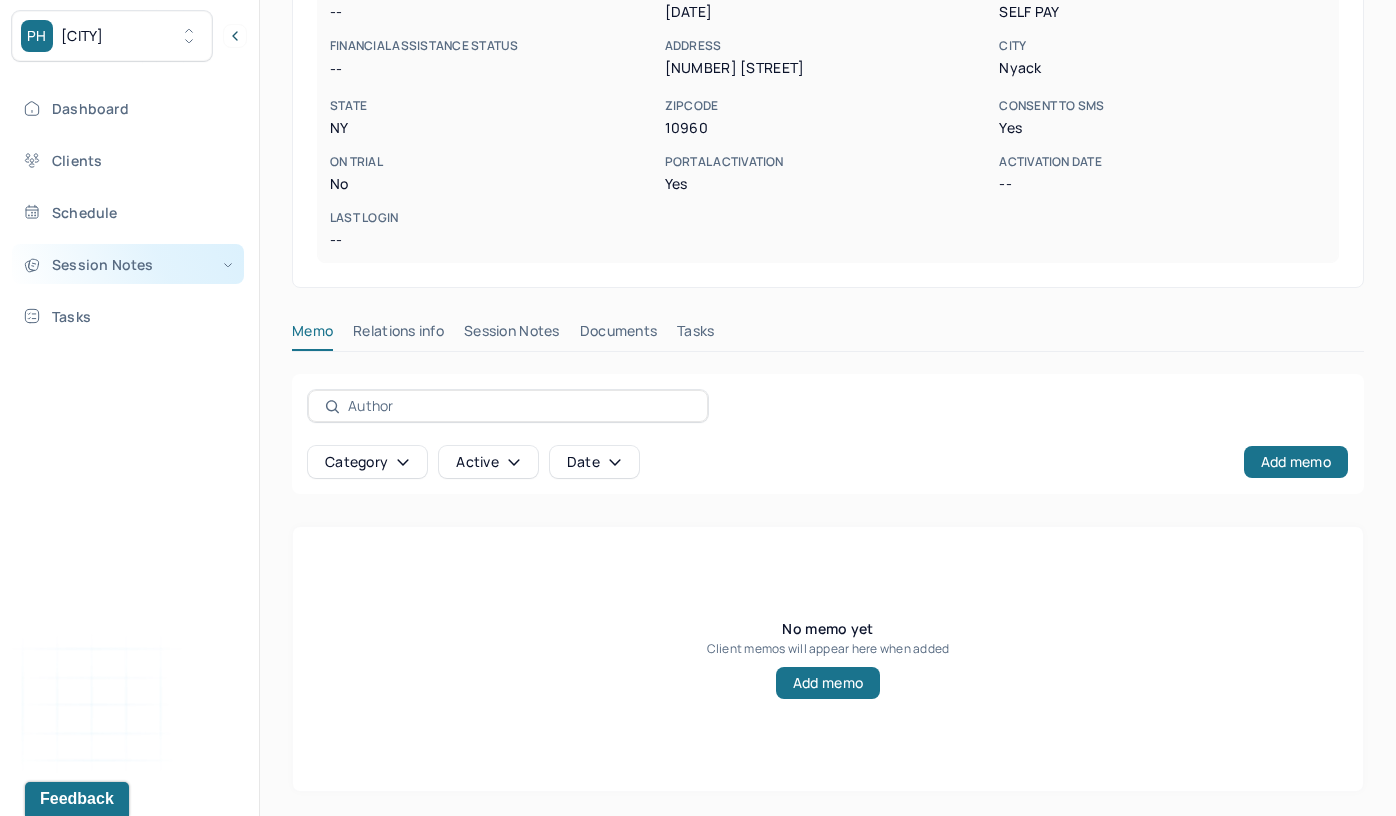 click on "Session Notes" at bounding box center [128, 264] 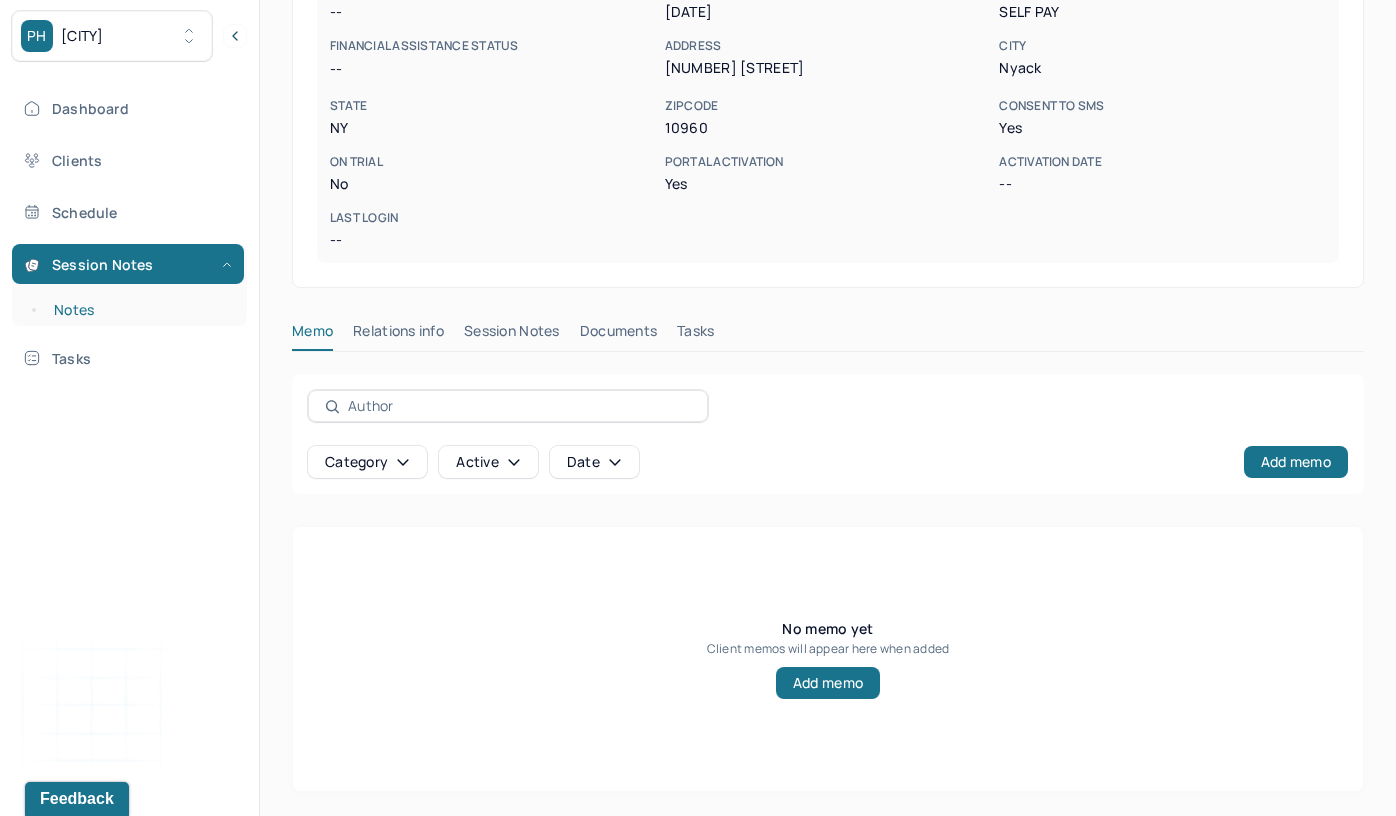click on "Notes" at bounding box center [139, 310] 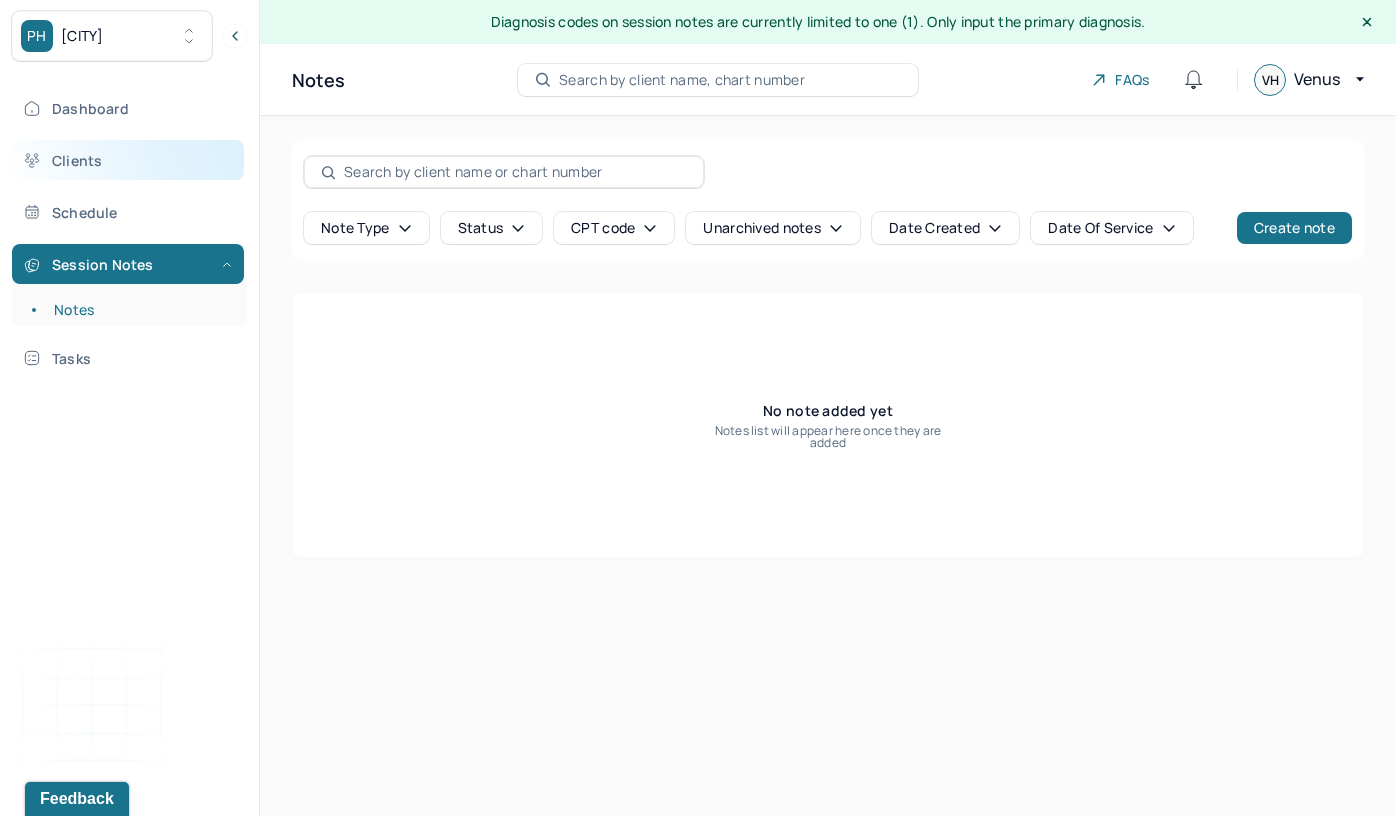 click on "Clients" at bounding box center [128, 160] 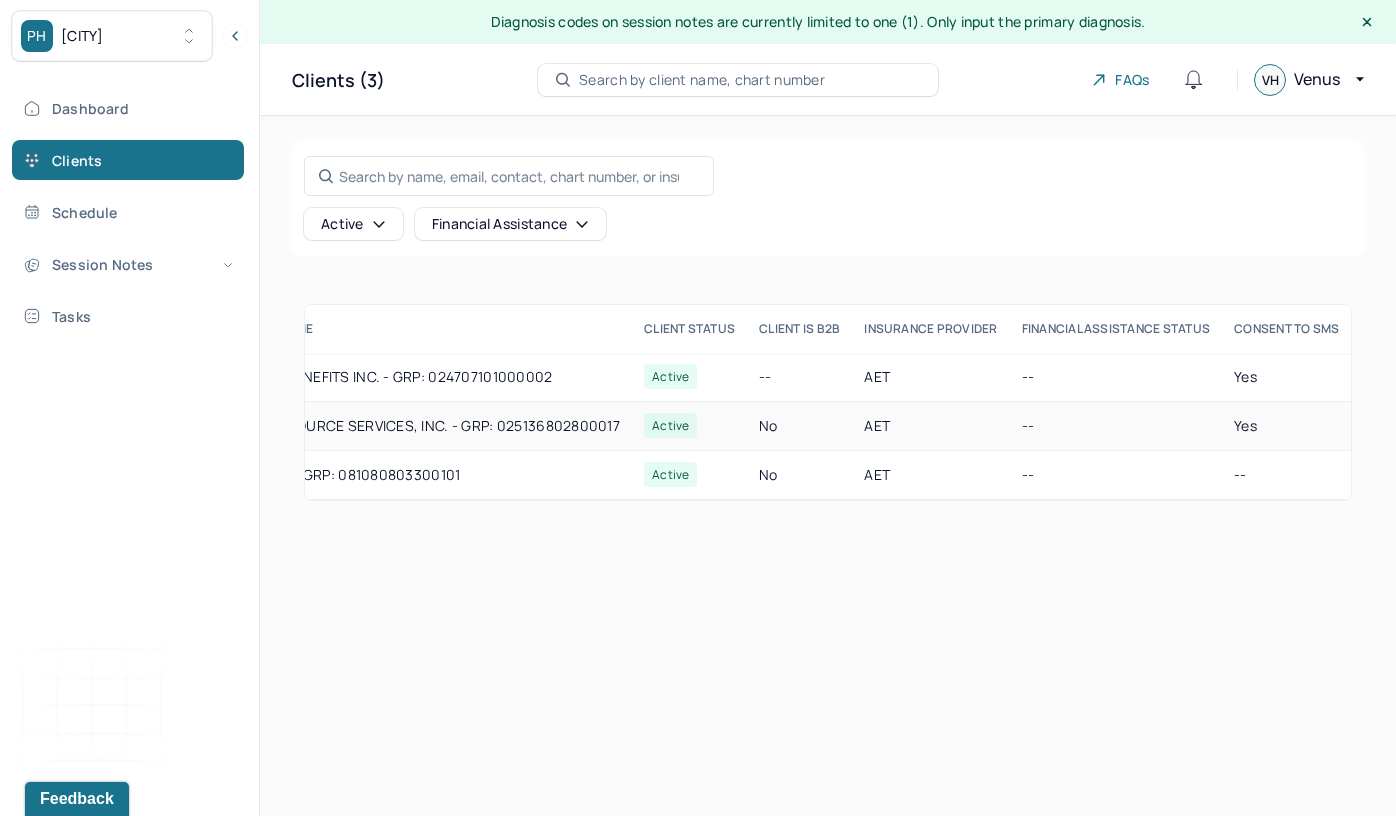 scroll, scrollTop: 0, scrollLeft: 1122, axis: horizontal 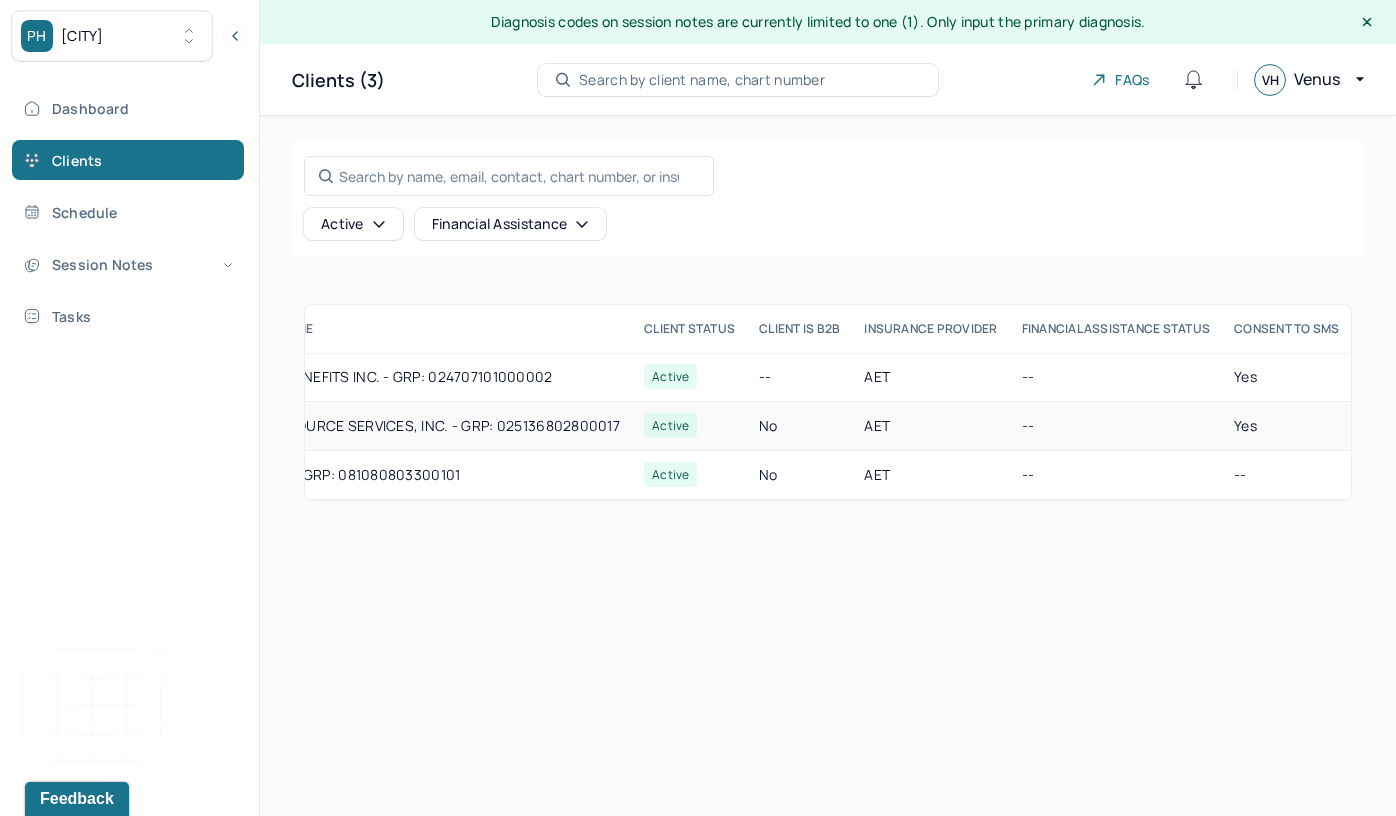 click on "AET" at bounding box center [877, 425] 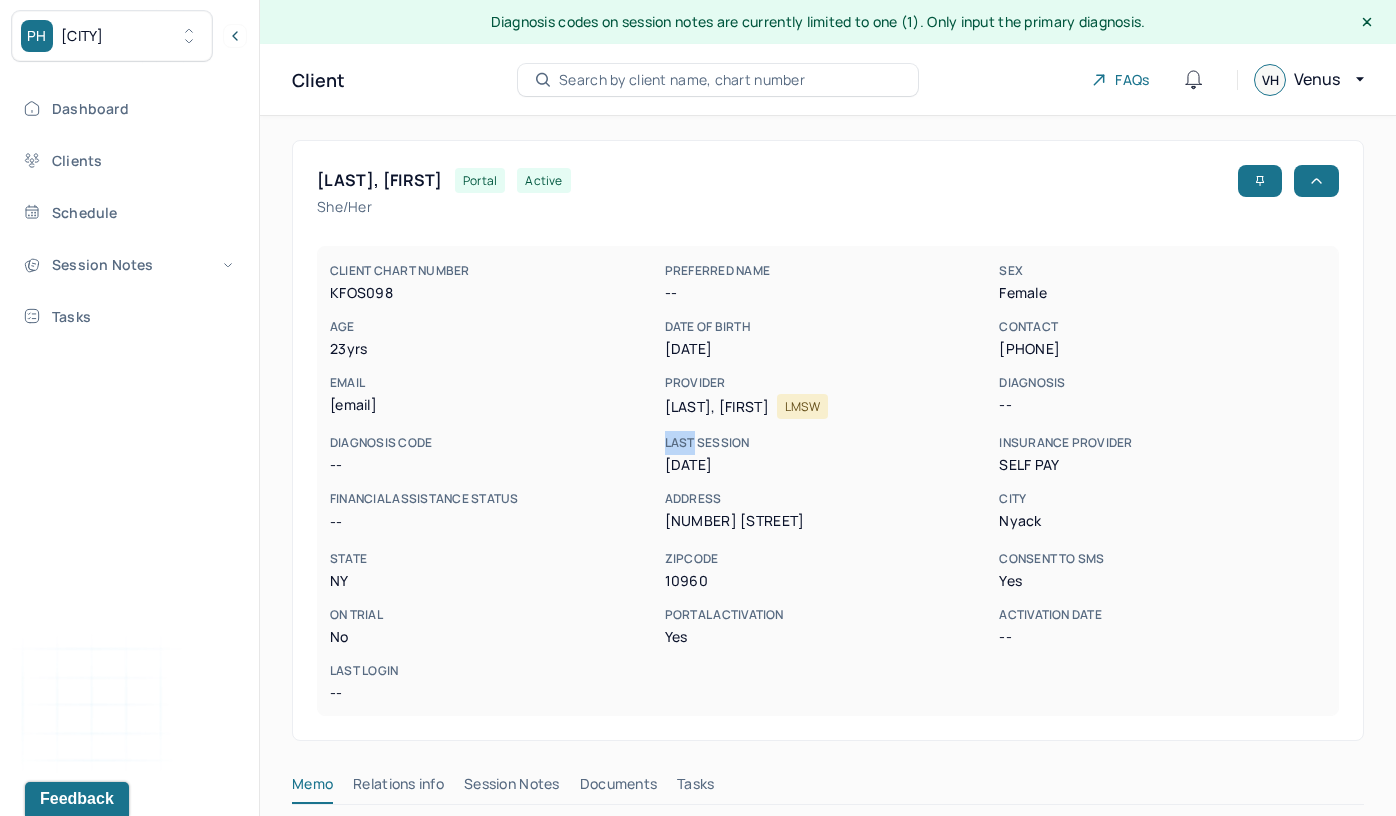 click on "CLIENT CHART NUMBER [ALPHANUMERIC] PREFERRED NAME -- SEX female AGE [NUMBER] yrs DATE OF BIRTH [DATE] CONTACT [PHONE] EMAIL [EMAIL] PROVIDER [LAST], [FIRST] LMSW DIAGNOSIS -- DIAGNOSIS CODE -- LAST SESSION [DATE] insurance provider Self Pay FINANCIAL ASSISTANCE STATUS -- Address [NUMBER] [STREET] City [CITY] State [STATE] Zipcode [POSTAL_CODE] Consent to Sms Yes On Trial No Portal Activation Yes Activation Date -- Last Login --" at bounding box center [828, 481] 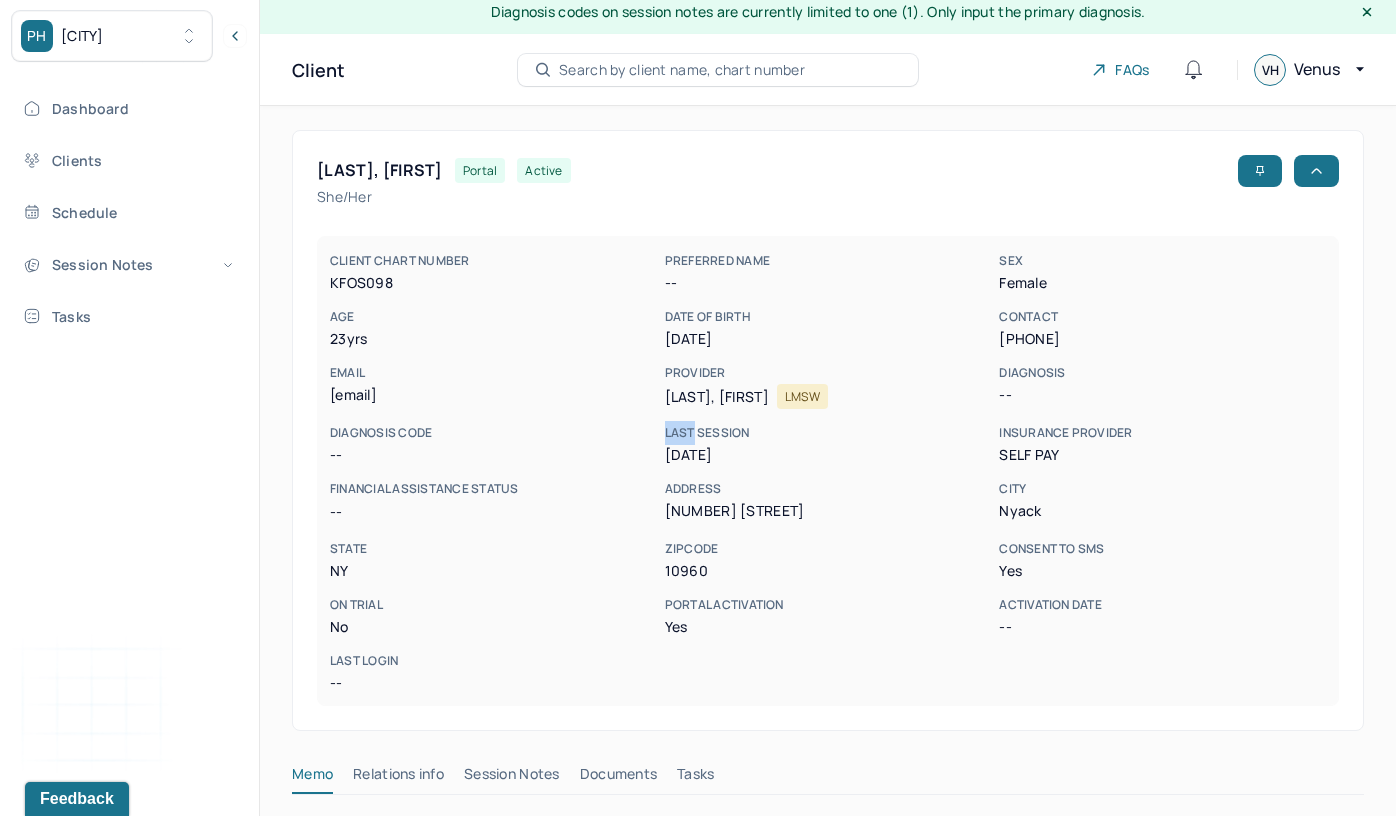 scroll, scrollTop: 14, scrollLeft: 0, axis: vertical 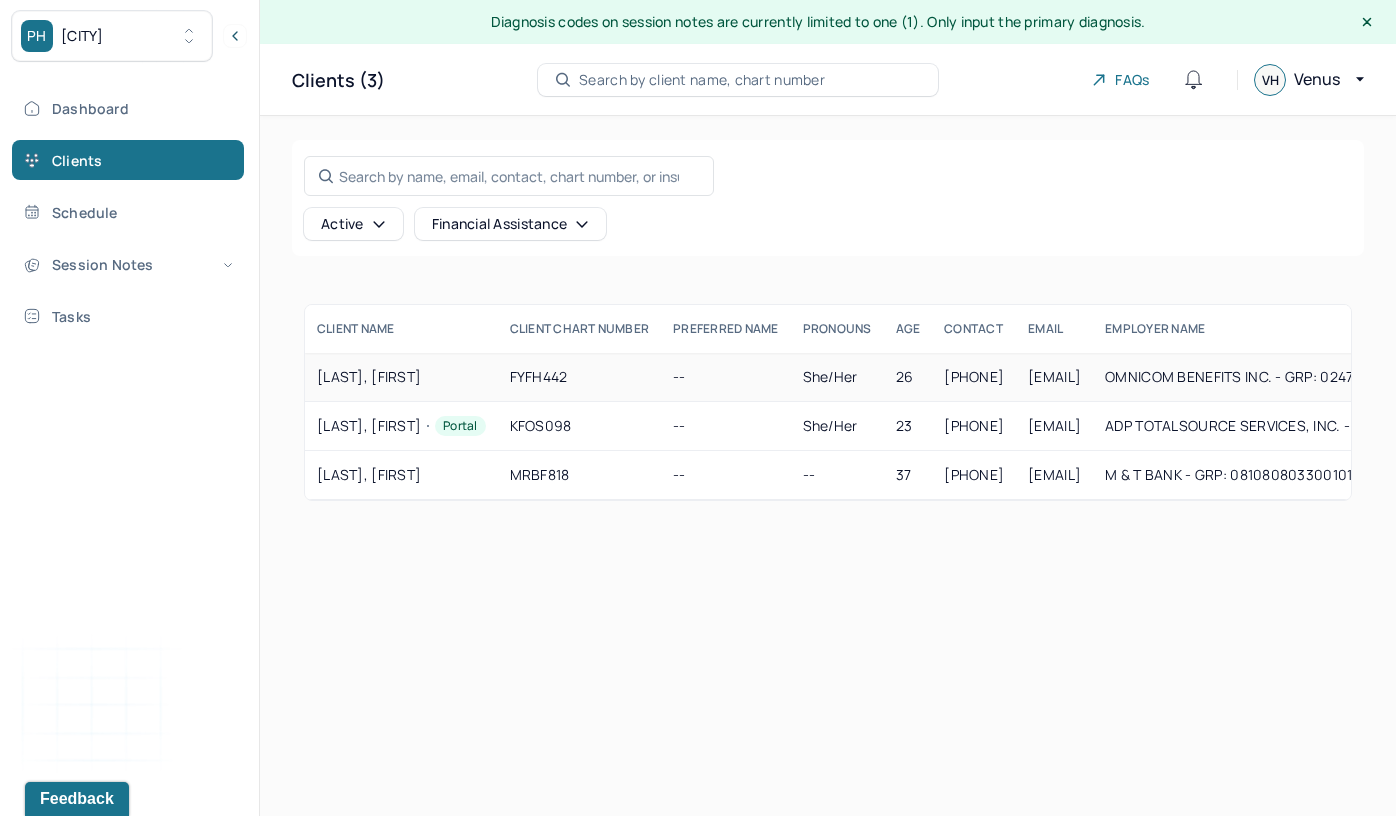 click on "[LAST], [FIRST]" at bounding box center [401, 377] 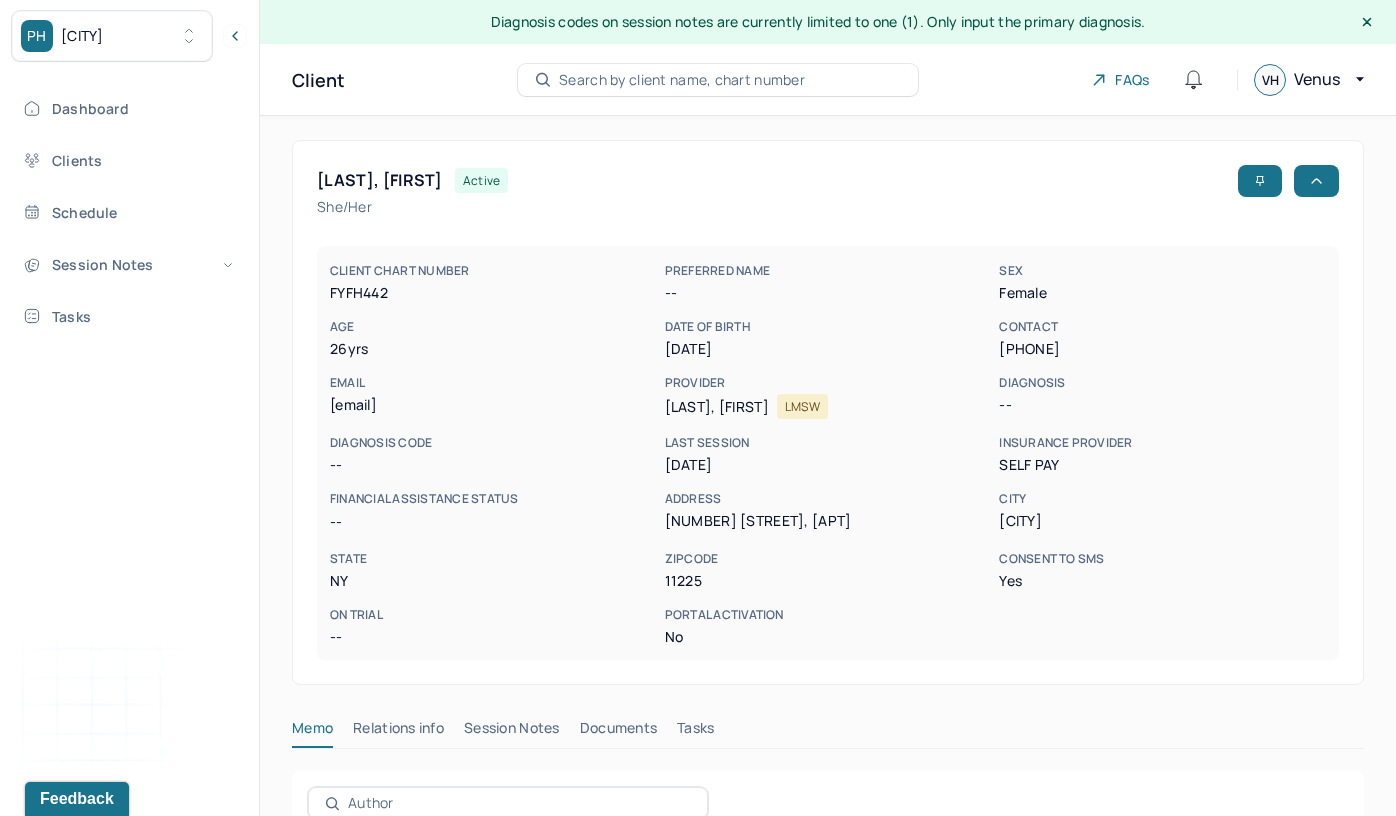 drag, startPoint x: 991, startPoint y: 471, endPoint x: 1083, endPoint y: 470, distance: 92.00543 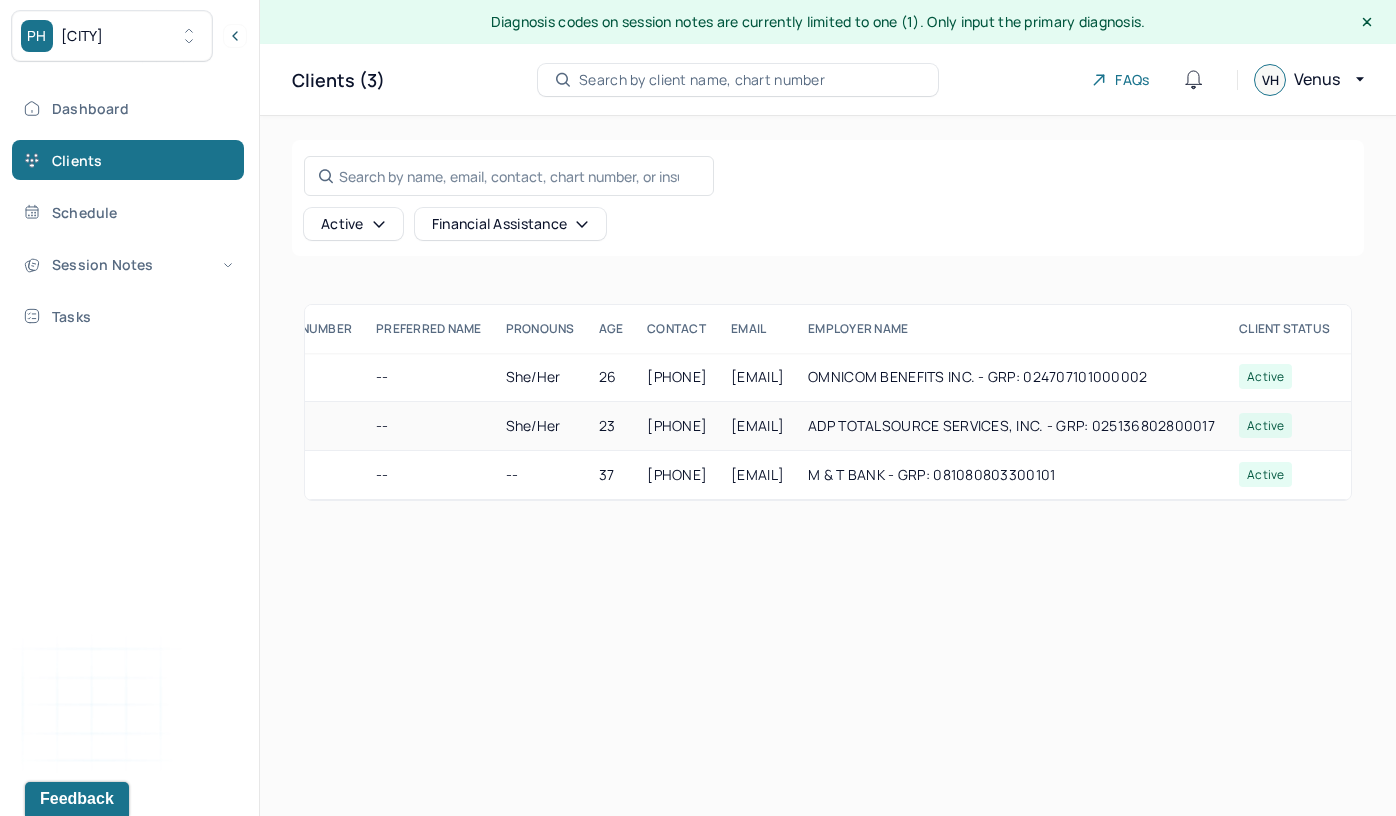 scroll, scrollTop: 0, scrollLeft: 0, axis: both 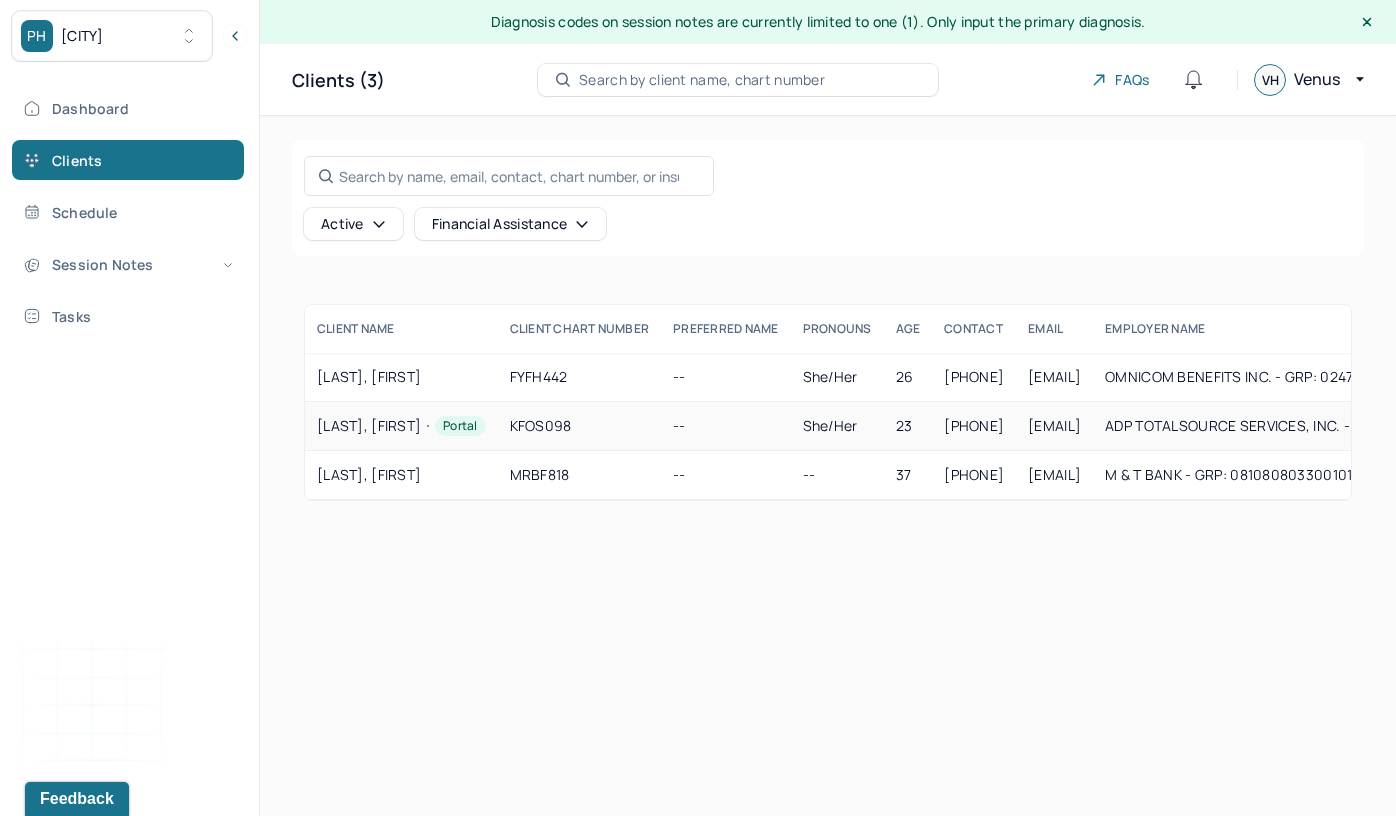 click on "--" at bounding box center (725, 426) 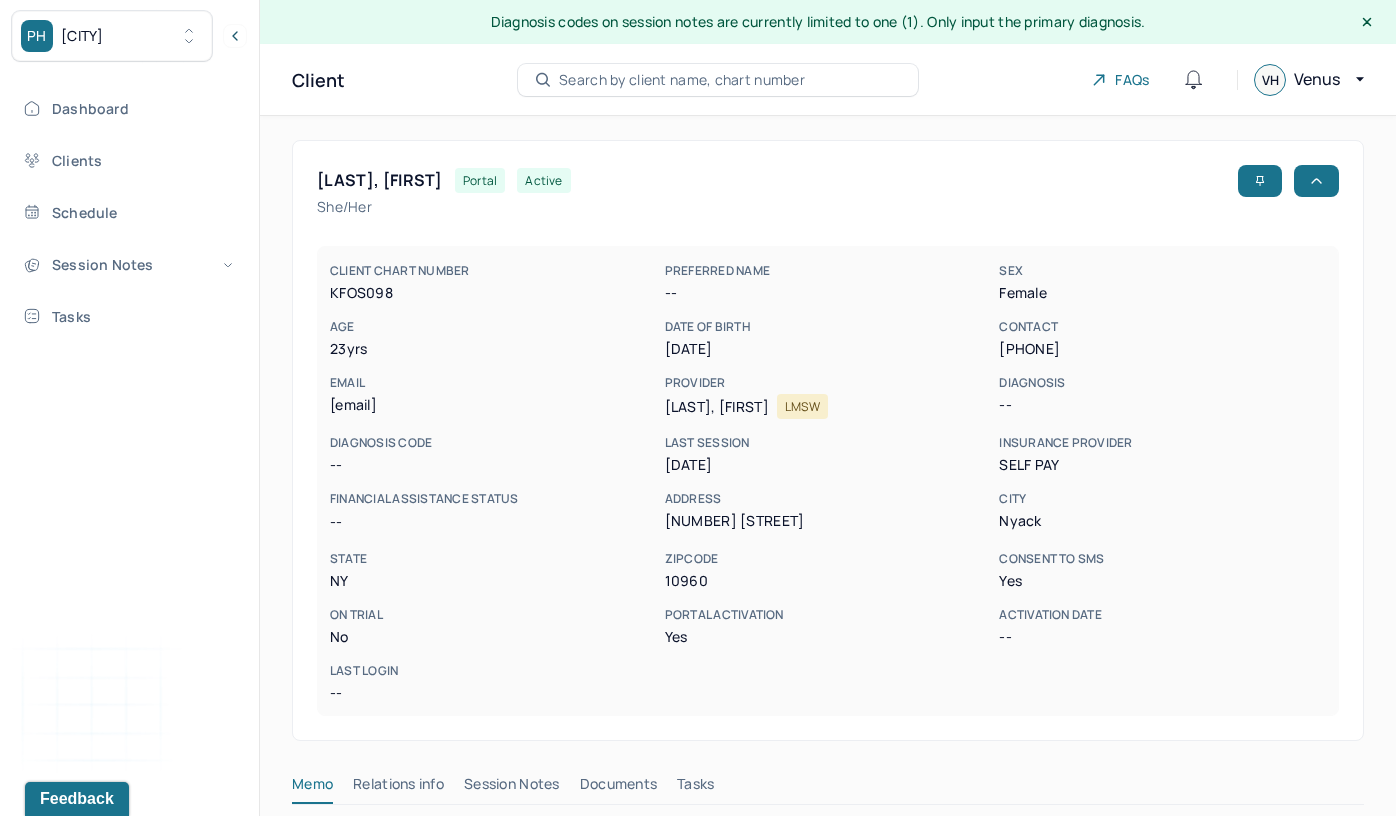 click on "LAST SESSION" at bounding box center [828, 443] 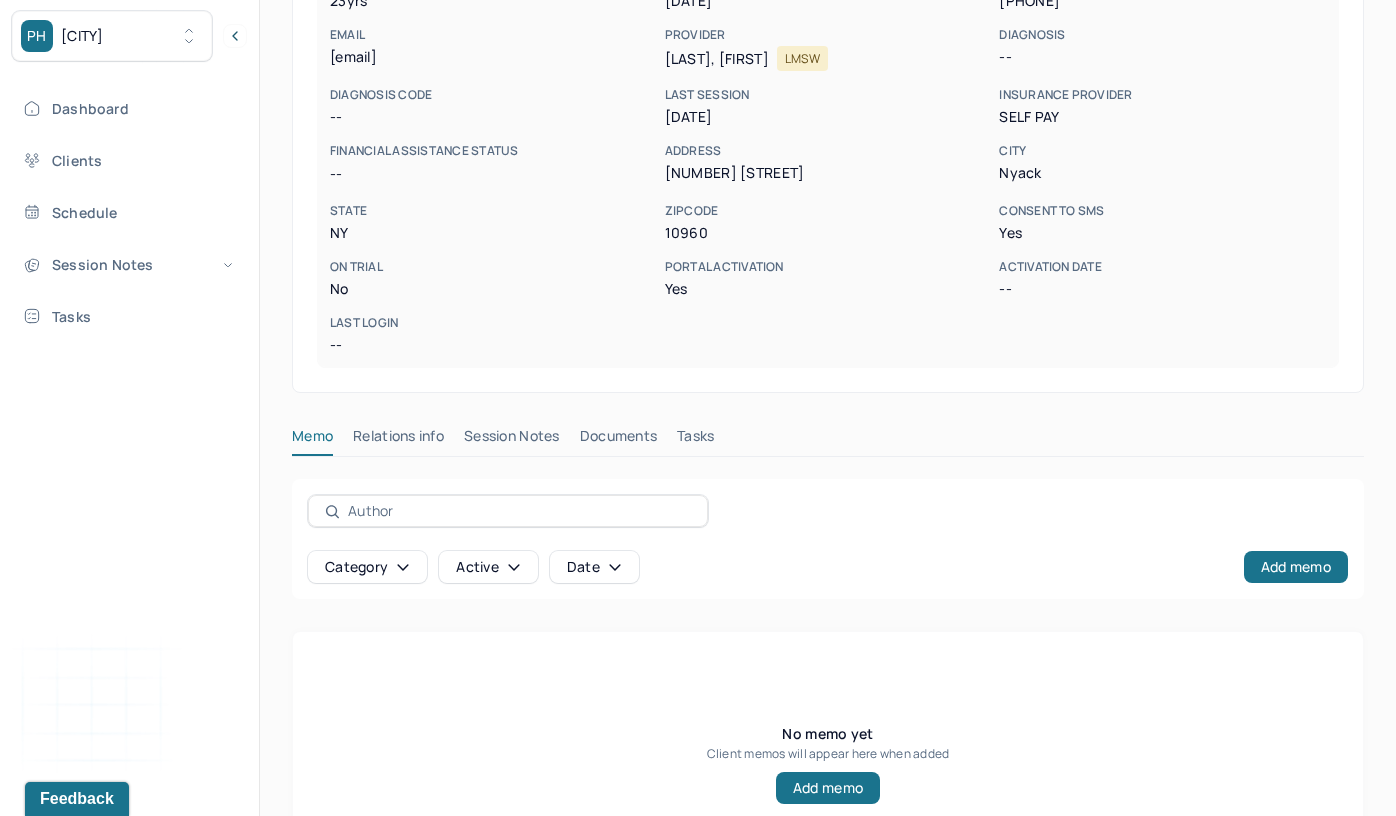 scroll, scrollTop: 453, scrollLeft: 0, axis: vertical 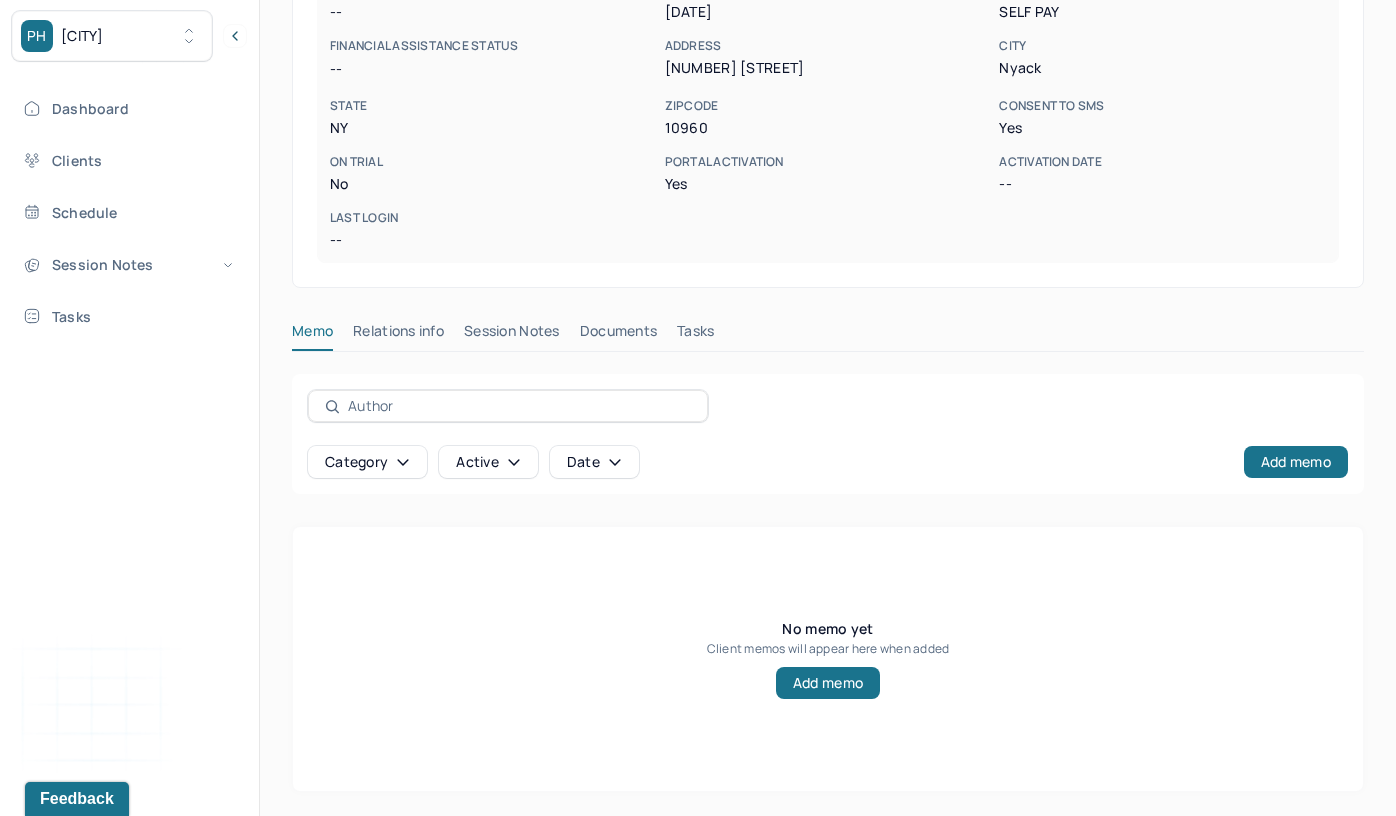 click on "Session Notes" at bounding box center [512, 335] 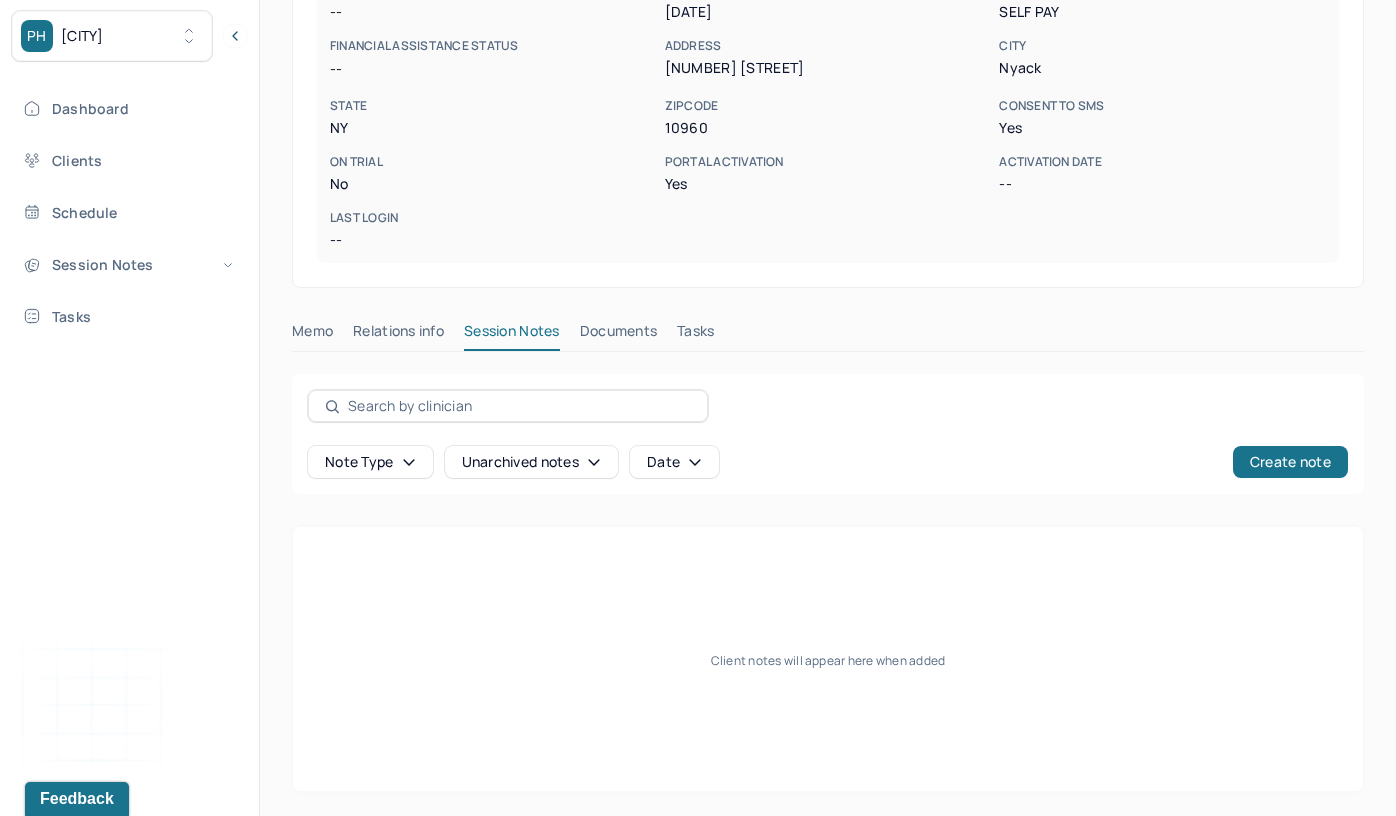 click on "Note type" at bounding box center [370, 462] 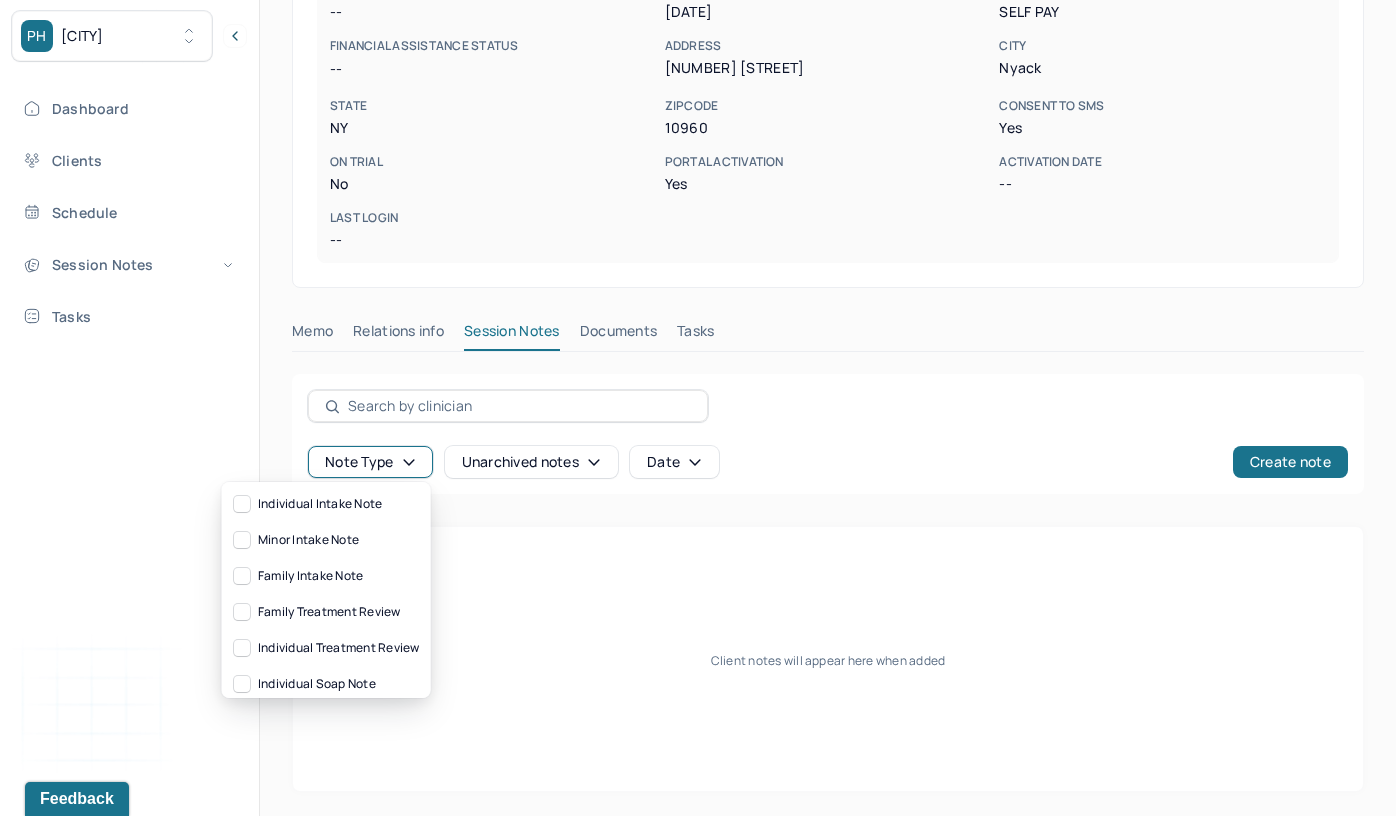 click on "Date" at bounding box center [674, 462] 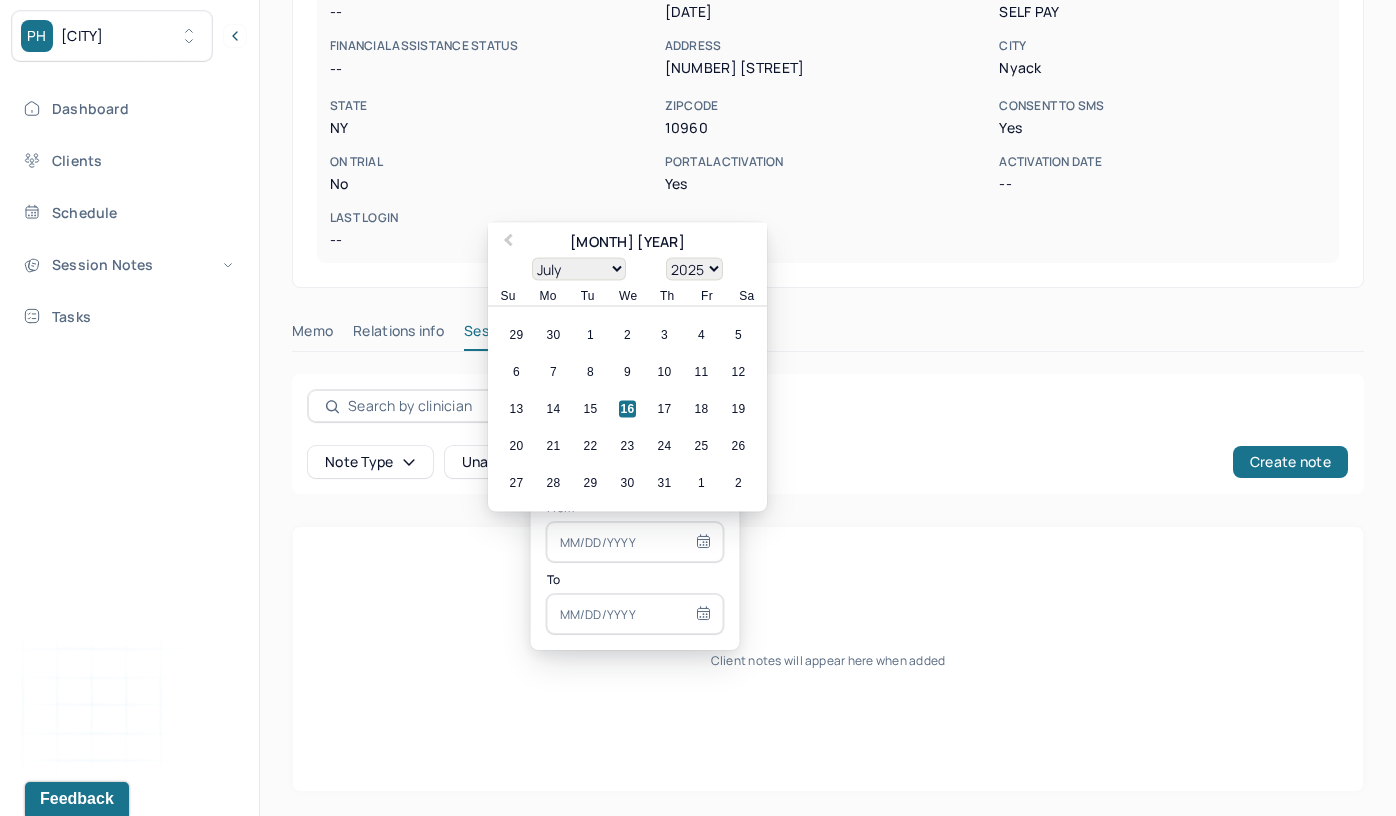 click on "Note type     Unarchived notes     Date     Create note   Client notes will appear here when added" at bounding box center [828, 583] 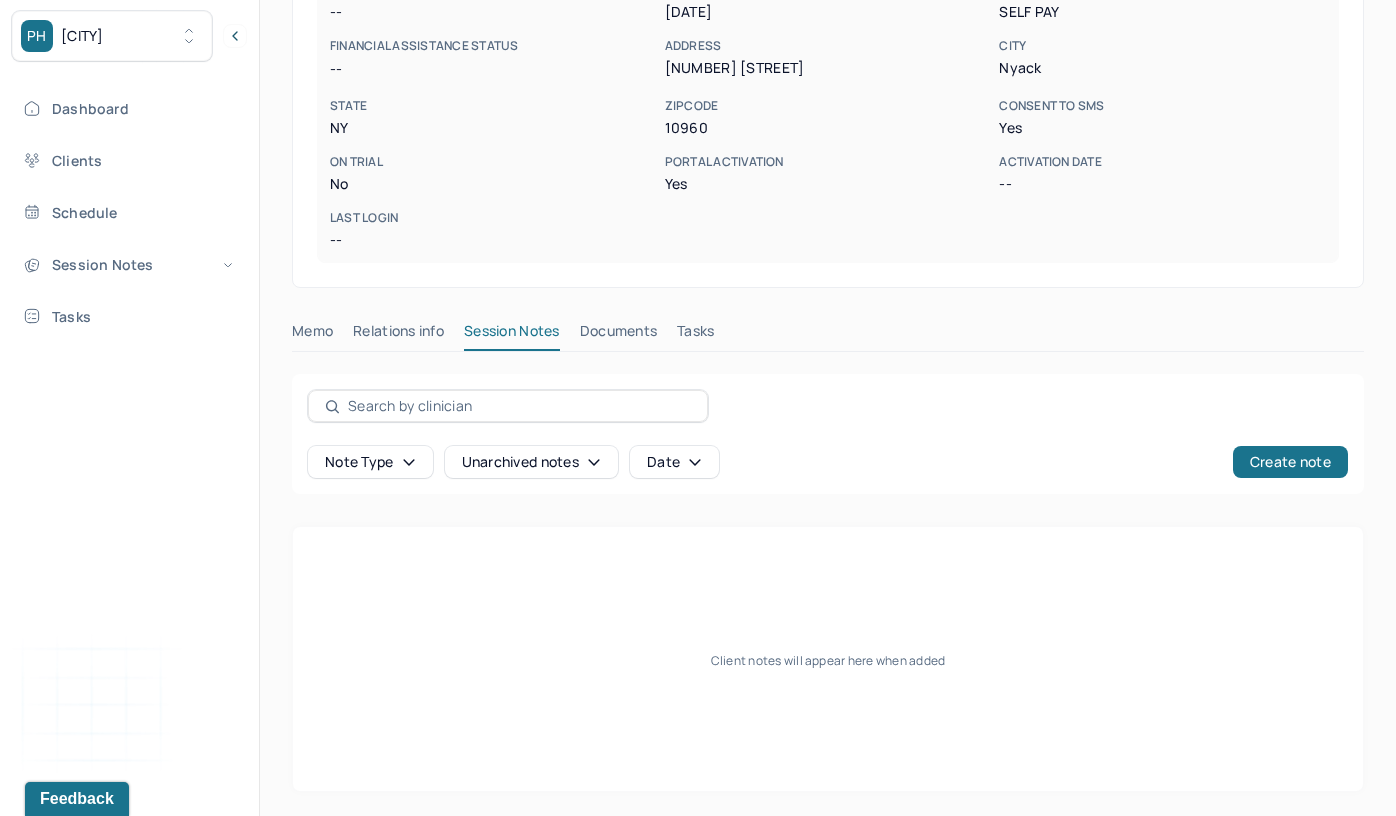 click on "Note type     Unarchived notes     Date     Create note" at bounding box center (828, 434) 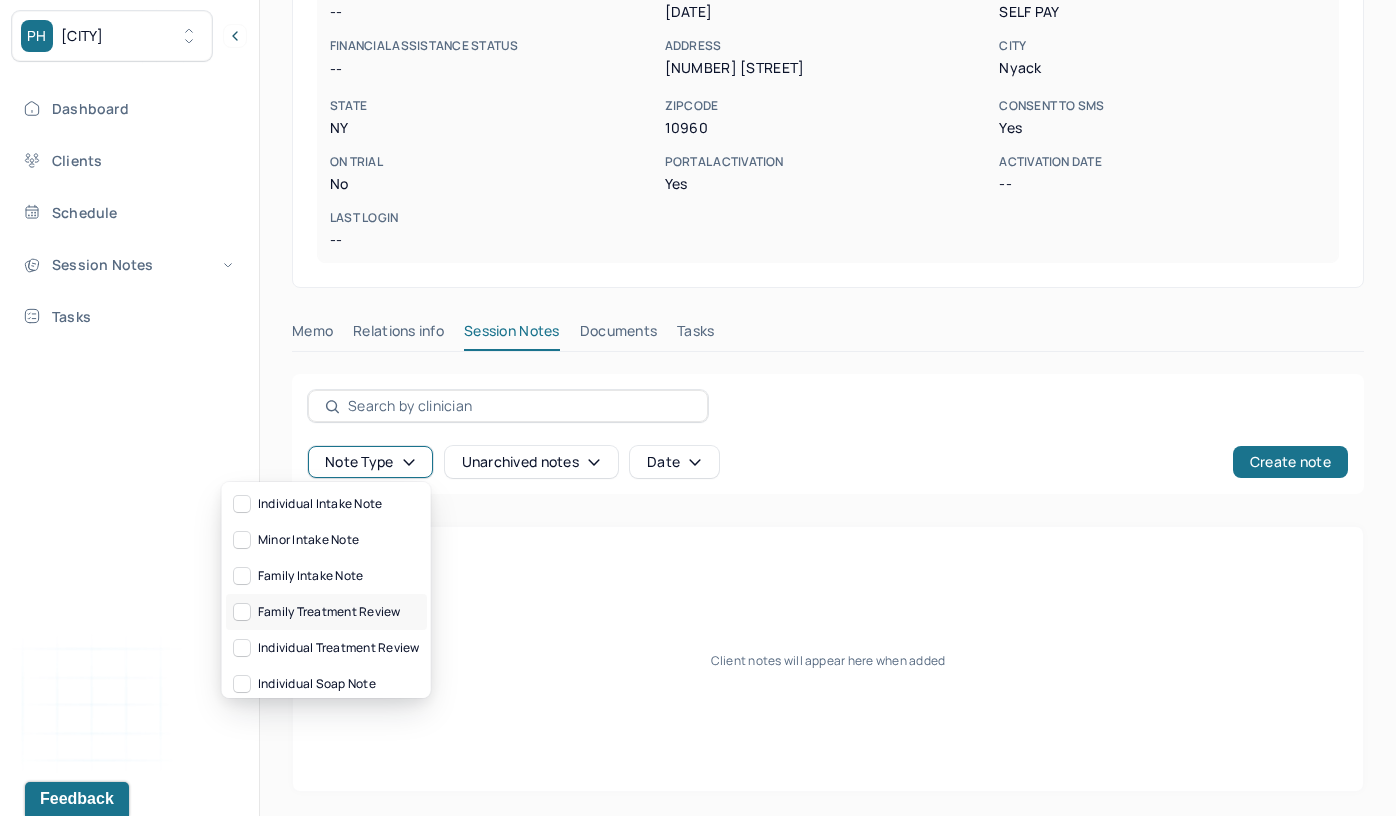 scroll, scrollTop: 332, scrollLeft: 0, axis: vertical 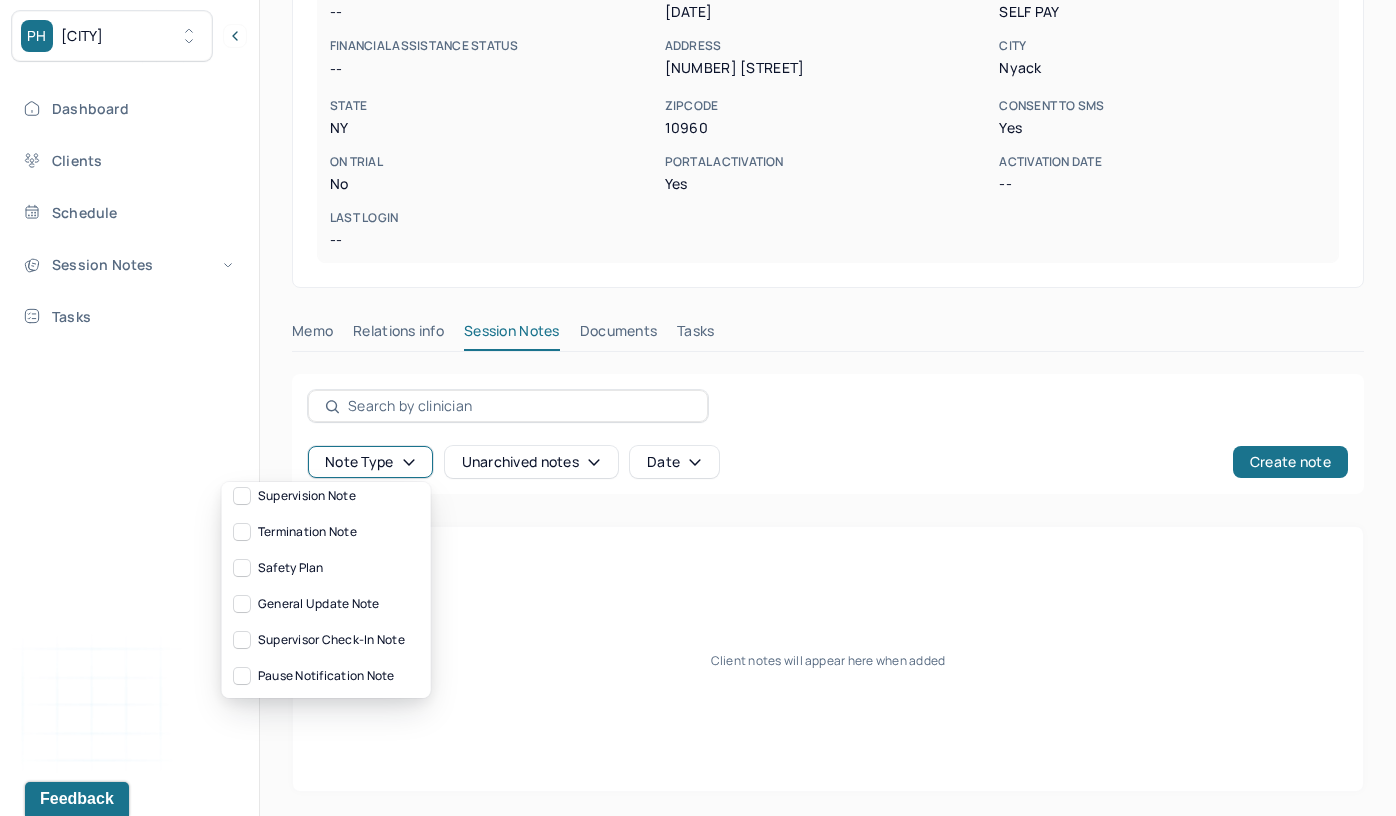click on "CLIENT CHART NUMBER [ALPHANUMERIC] PREFERRED NAME -- SEX female AGE [NUMBER] yrs DATE OF BIRTH [DATE] CONTACT [PHONE] EMAIL [EMAIL] PROVIDER [LAST], [FIRST] LMSW DIAGNOSIS -- DIAGNOSIS CODE -- LAST SESSION [DATE] insurance provider Self Pay FINANCIAL ASSISTANCE STATUS -- Address [NUMBER] [STREET] City [CITY] State [STATE] Zipcode [POSTAL_CODE] Consent to Sms Yes On Trial No Portal Activation Yes Activation Date -- Last Login --" at bounding box center [828, -13] 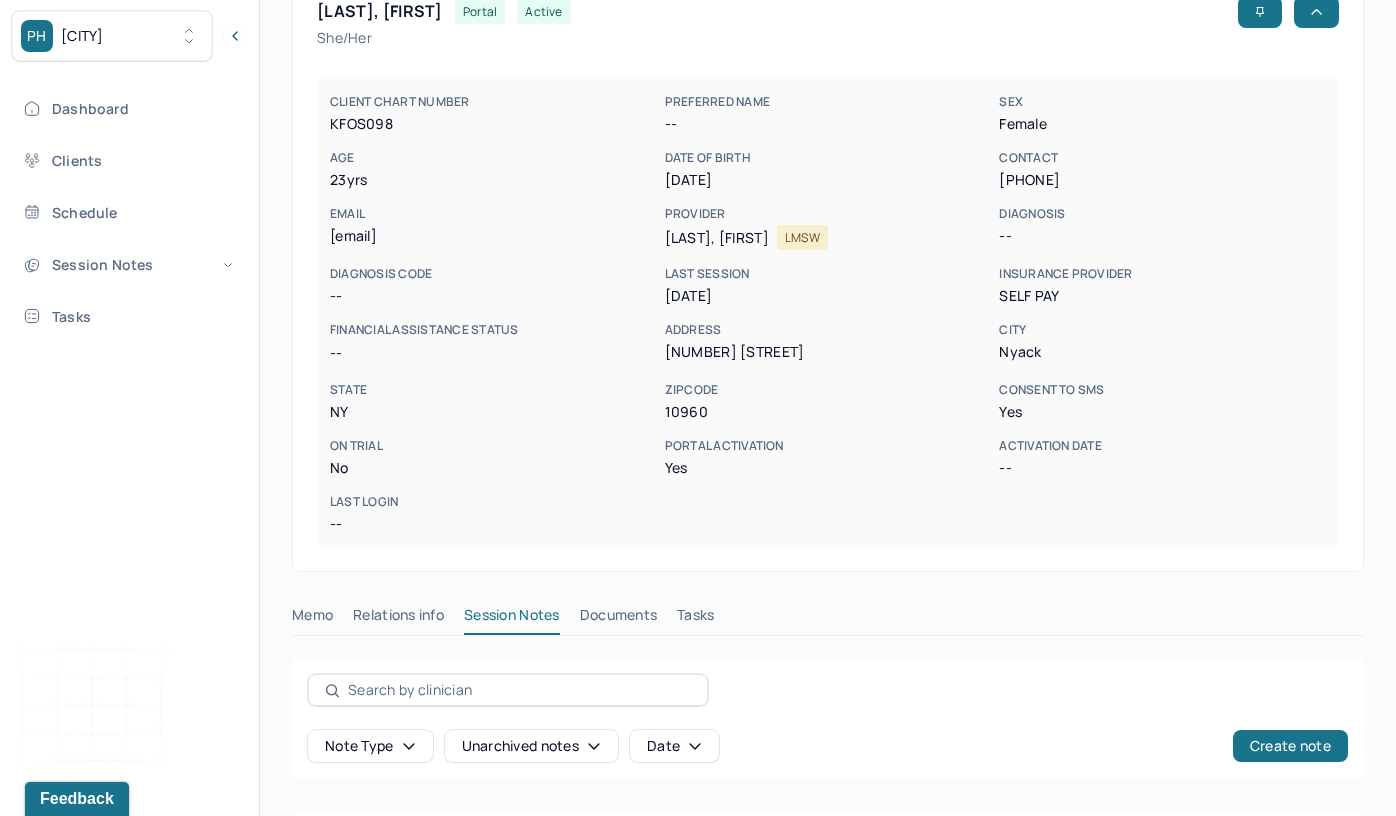 scroll, scrollTop: 0, scrollLeft: 0, axis: both 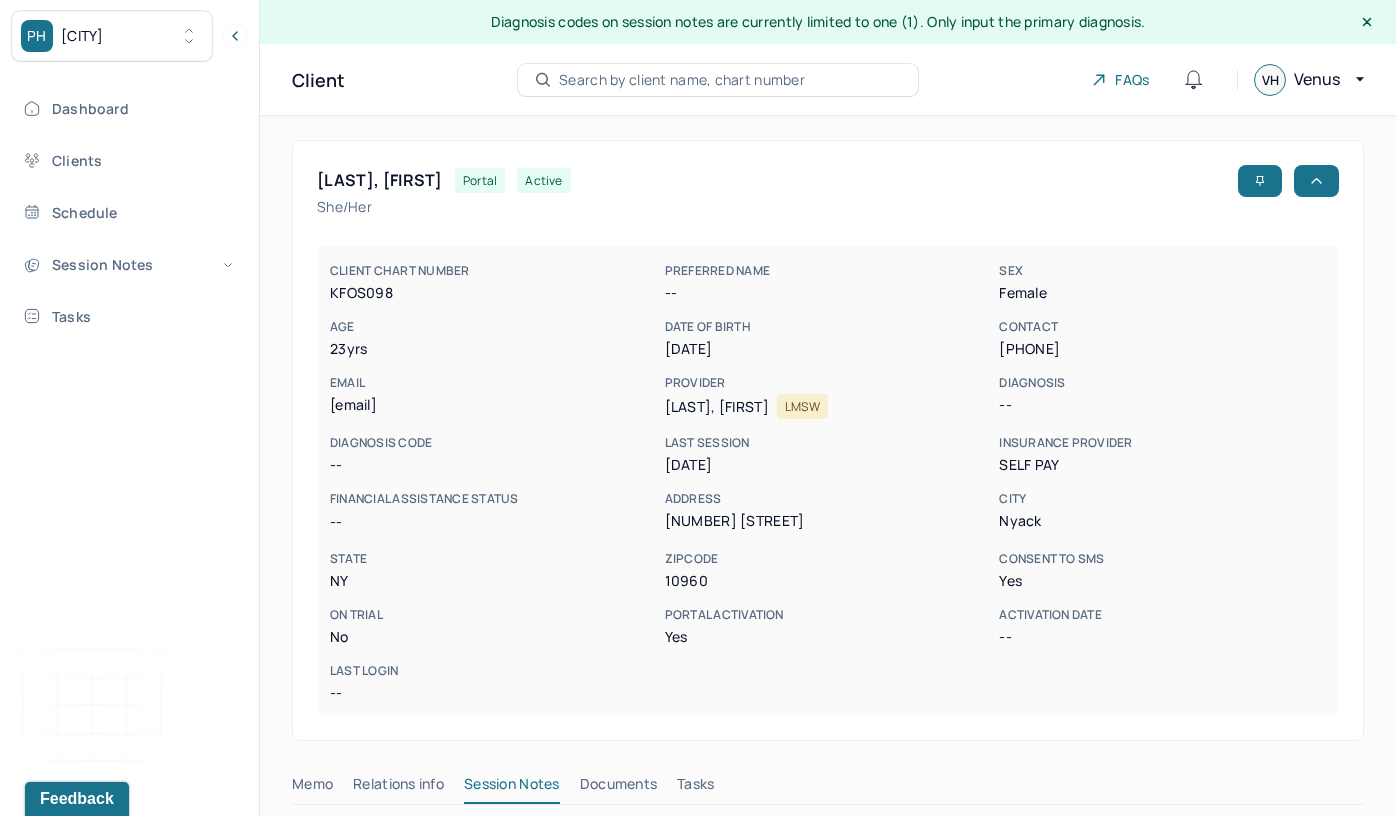 click on "On Trial" at bounding box center [493, 615] 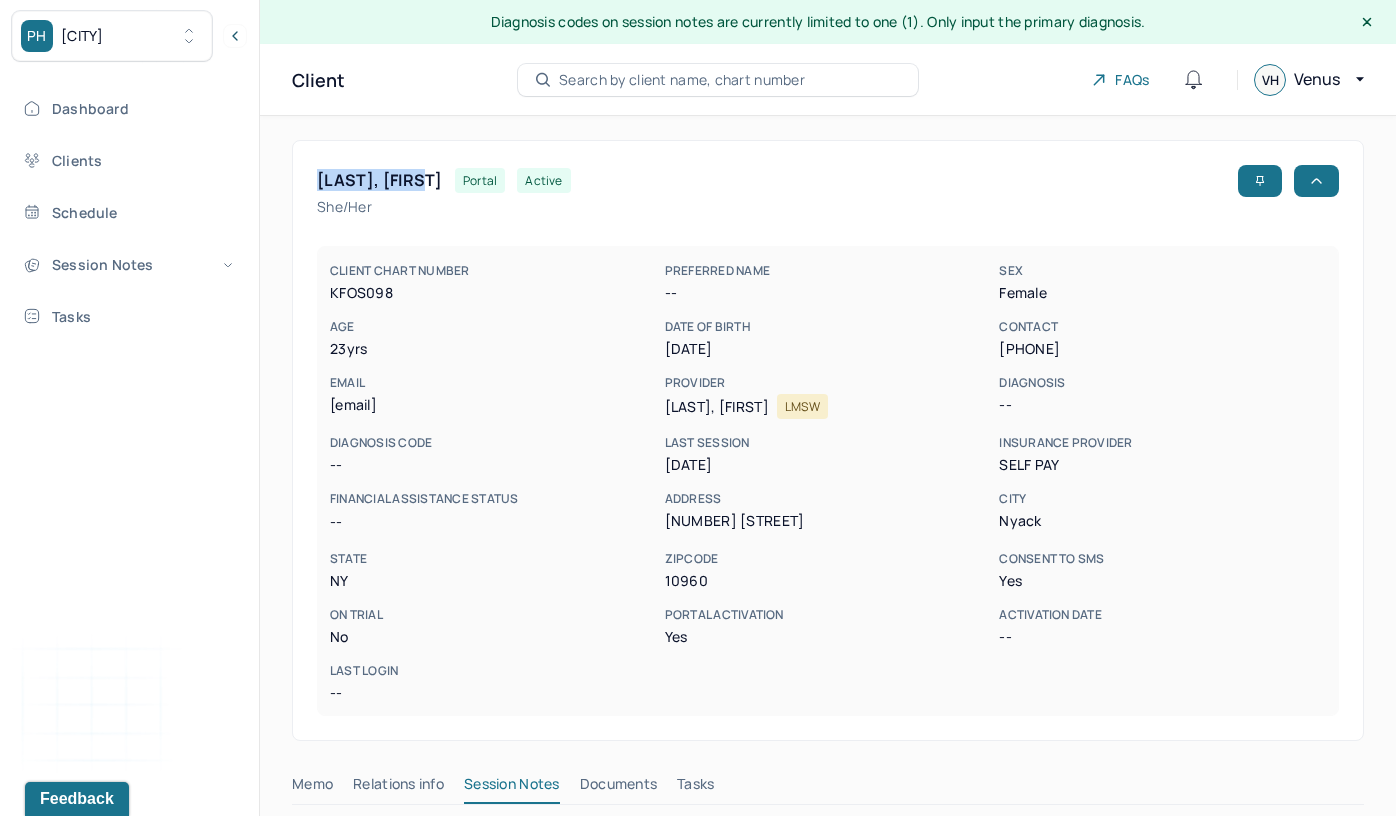 drag, startPoint x: 444, startPoint y: 178, endPoint x: 310, endPoint y: 174, distance: 134.0597 